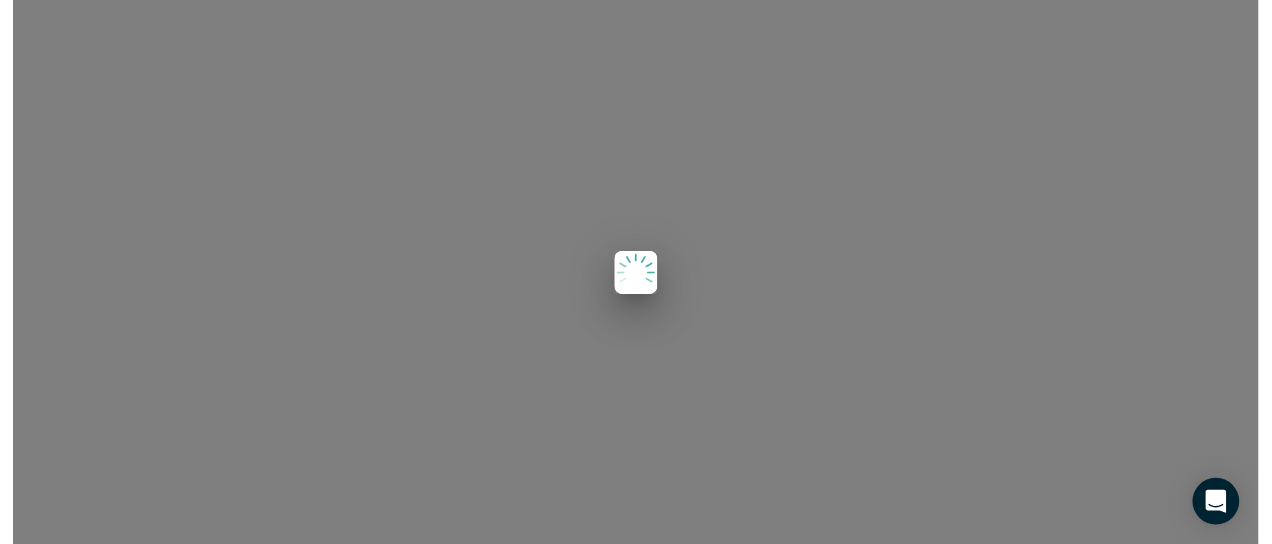 scroll, scrollTop: 0, scrollLeft: 0, axis: both 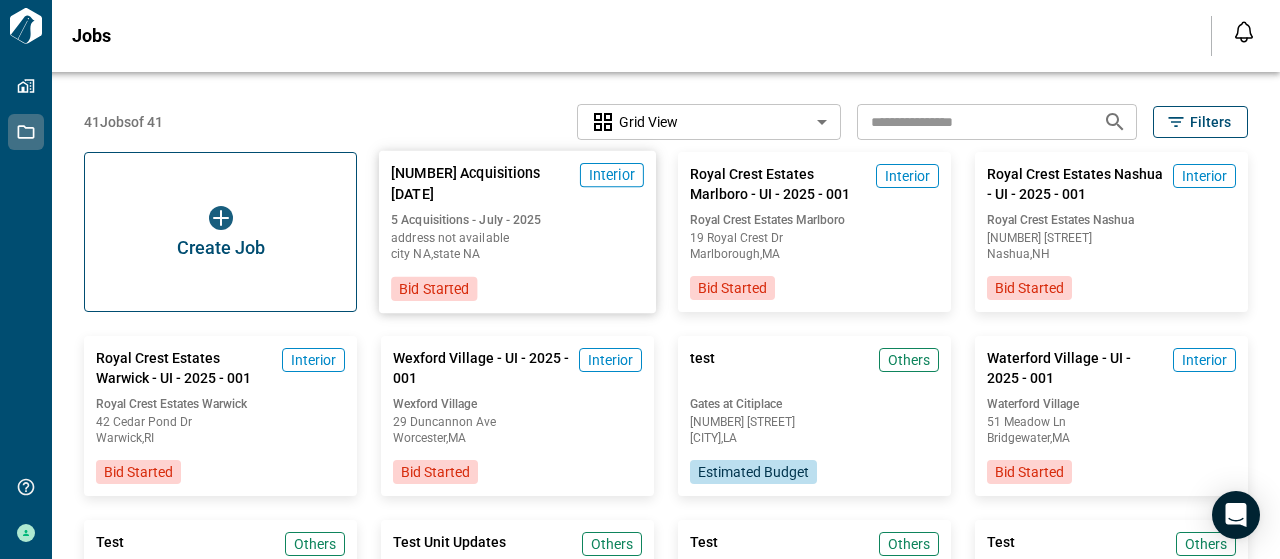 click on "address not available" at bounding box center [517, 238] 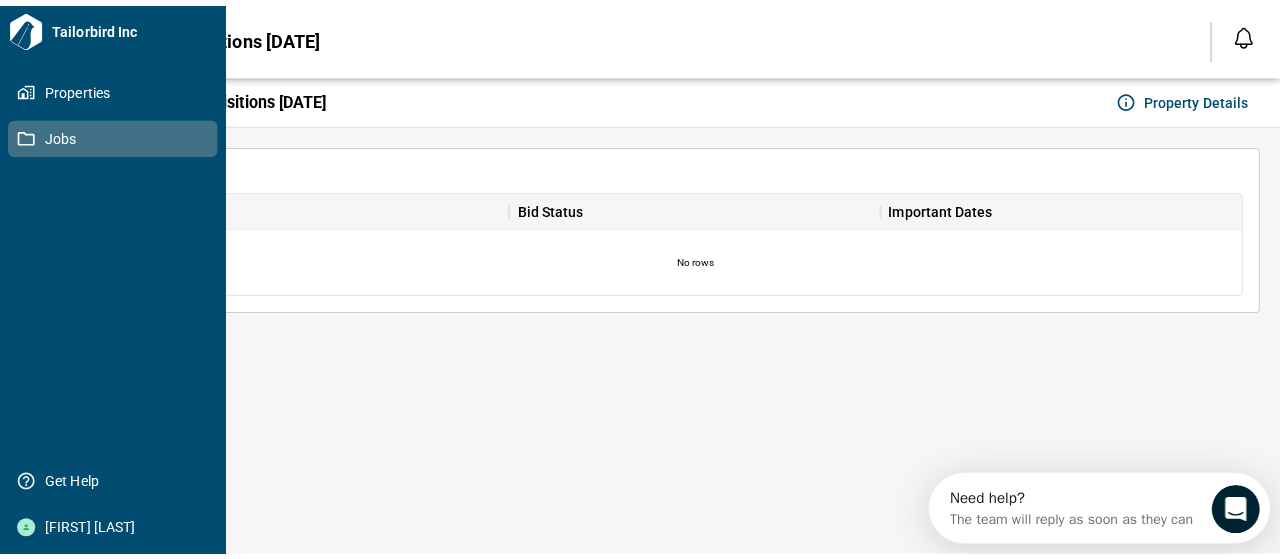 scroll, scrollTop: 0, scrollLeft: 0, axis: both 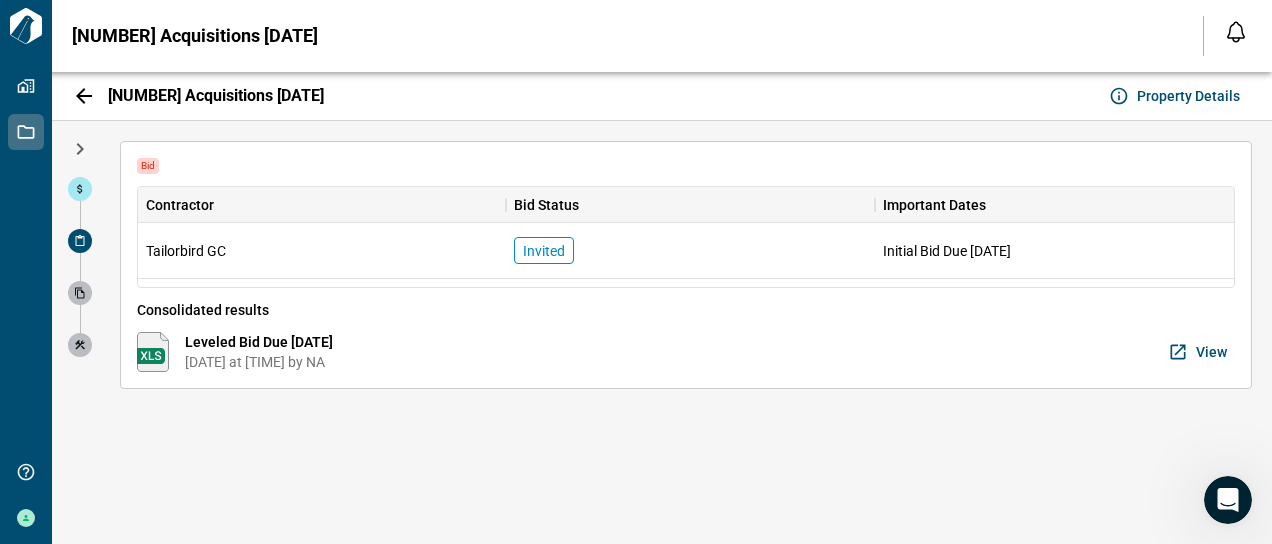 click on "View" at bounding box center (1211, 352) 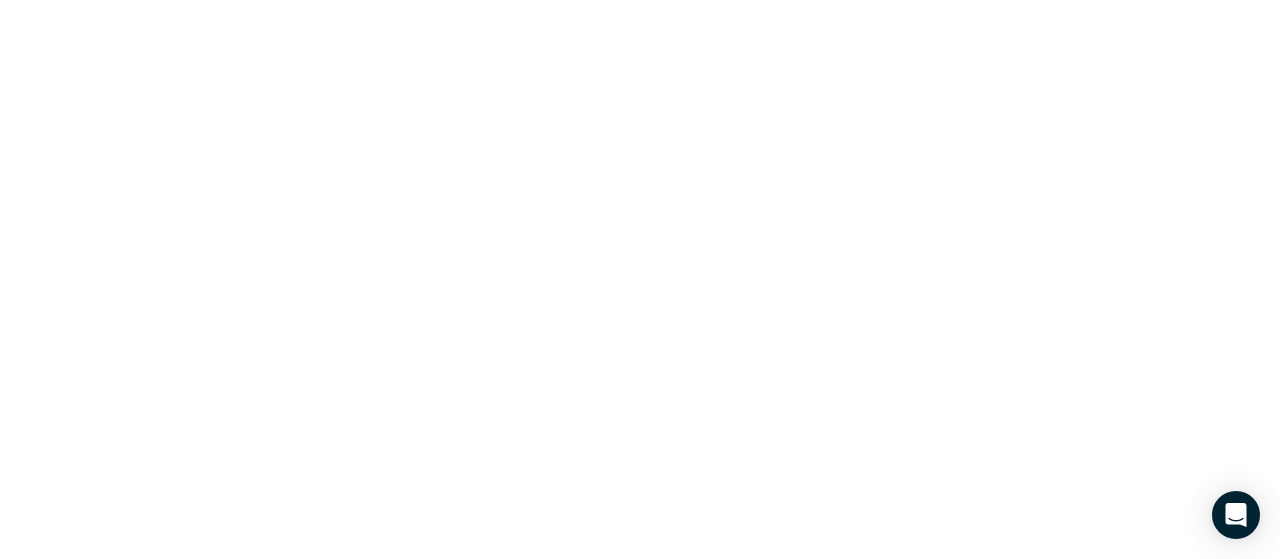 scroll, scrollTop: 0, scrollLeft: 0, axis: both 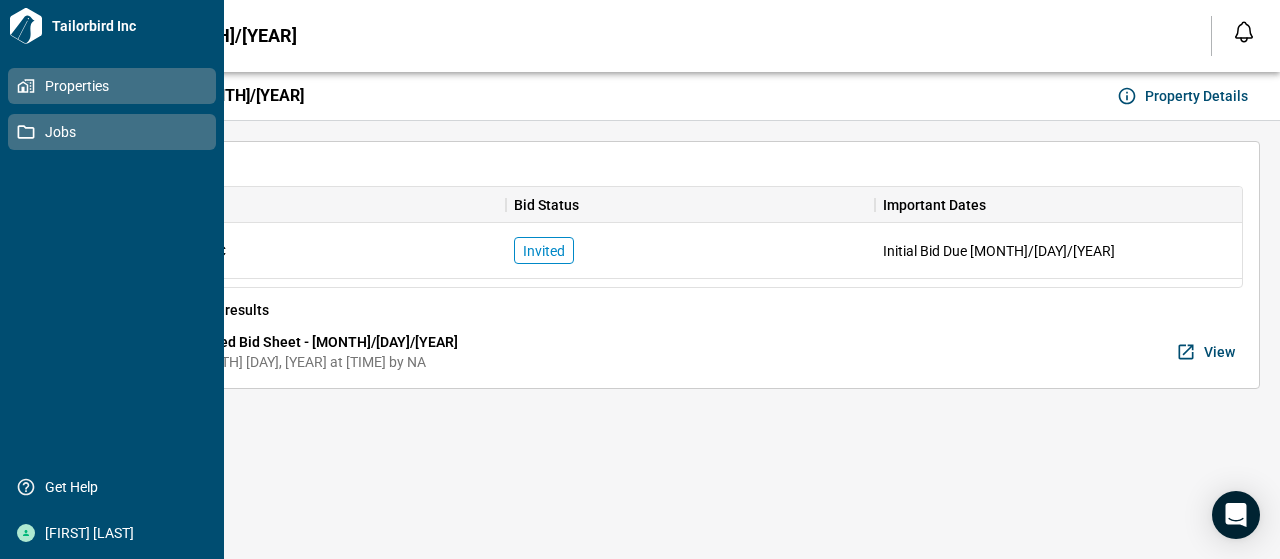 click 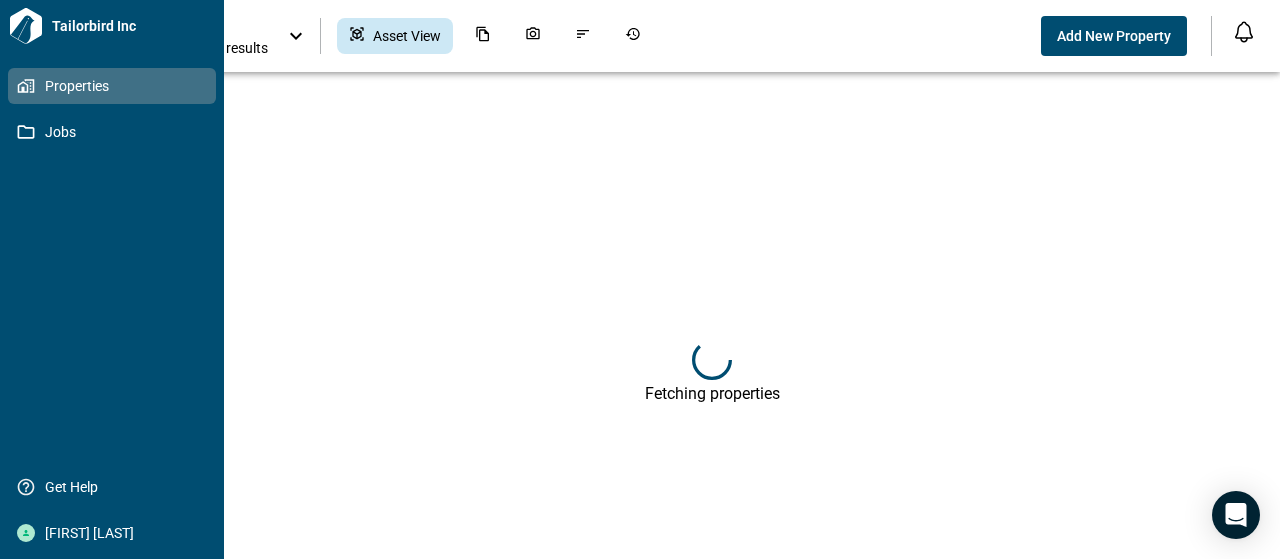 click on "Properties" at bounding box center [116, 86] 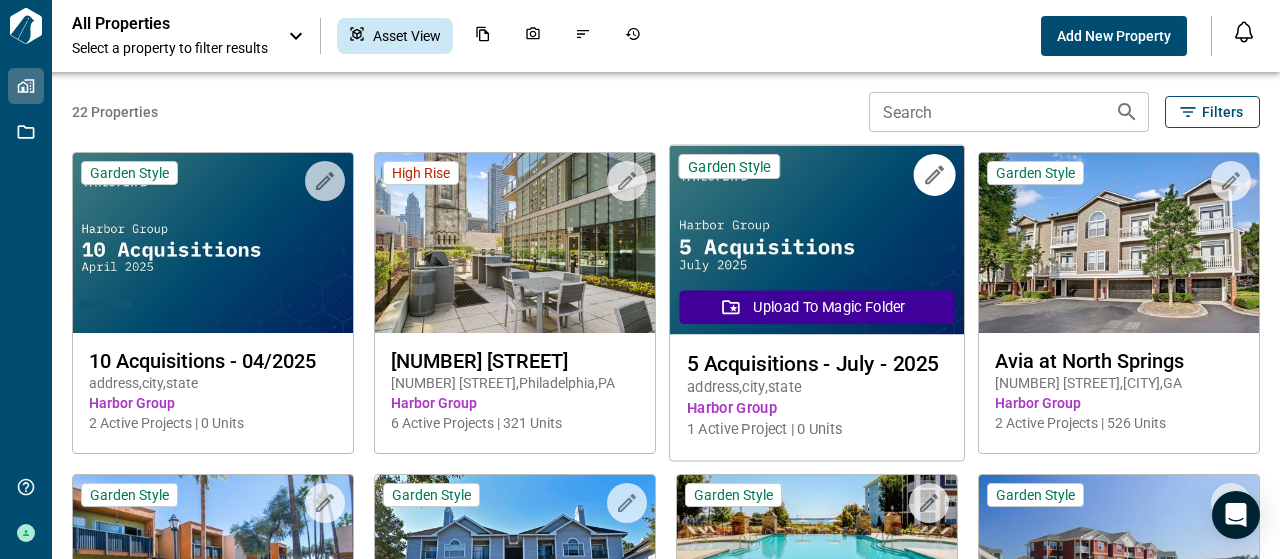 click at bounding box center (817, 240) 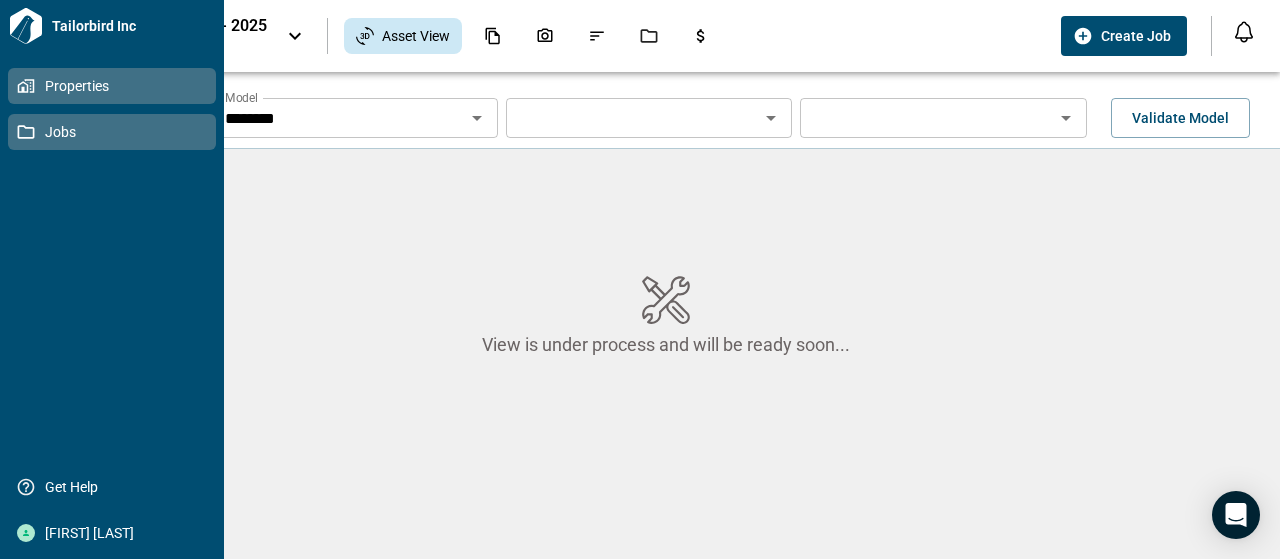 click 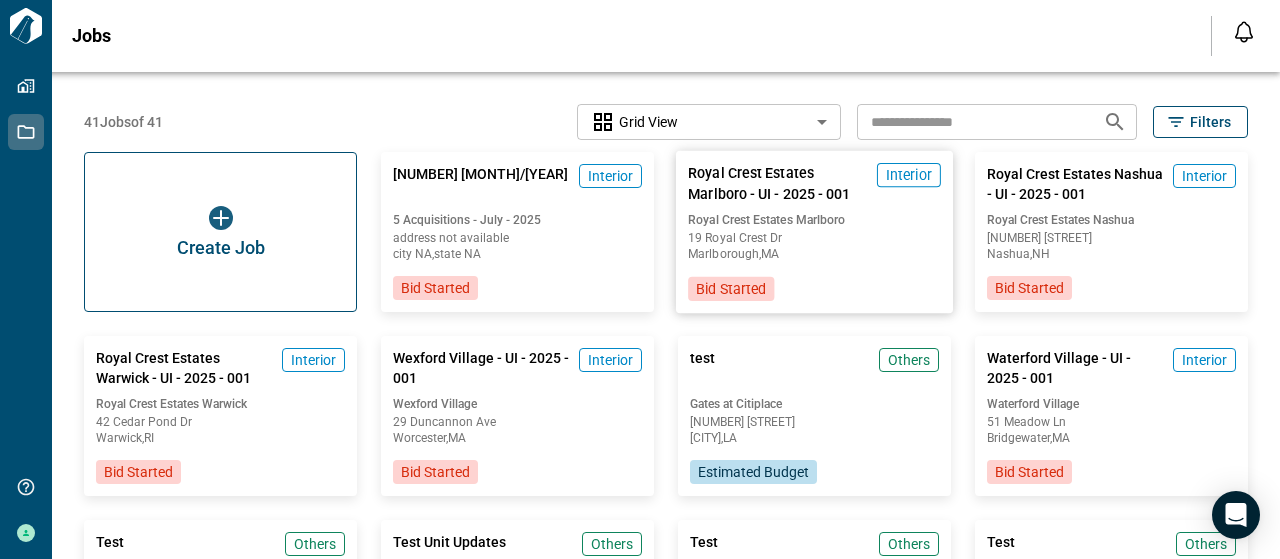 click on "19 Royal Crest Dr" at bounding box center (814, 238) 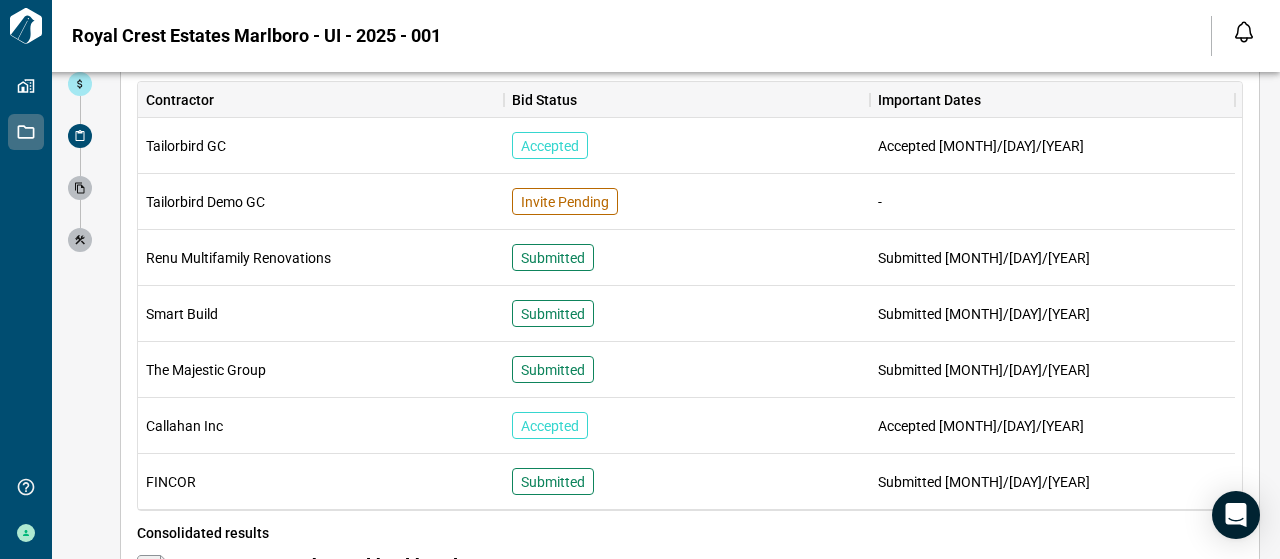 scroll, scrollTop: 60, scrollLeft: 0, axis: vertical 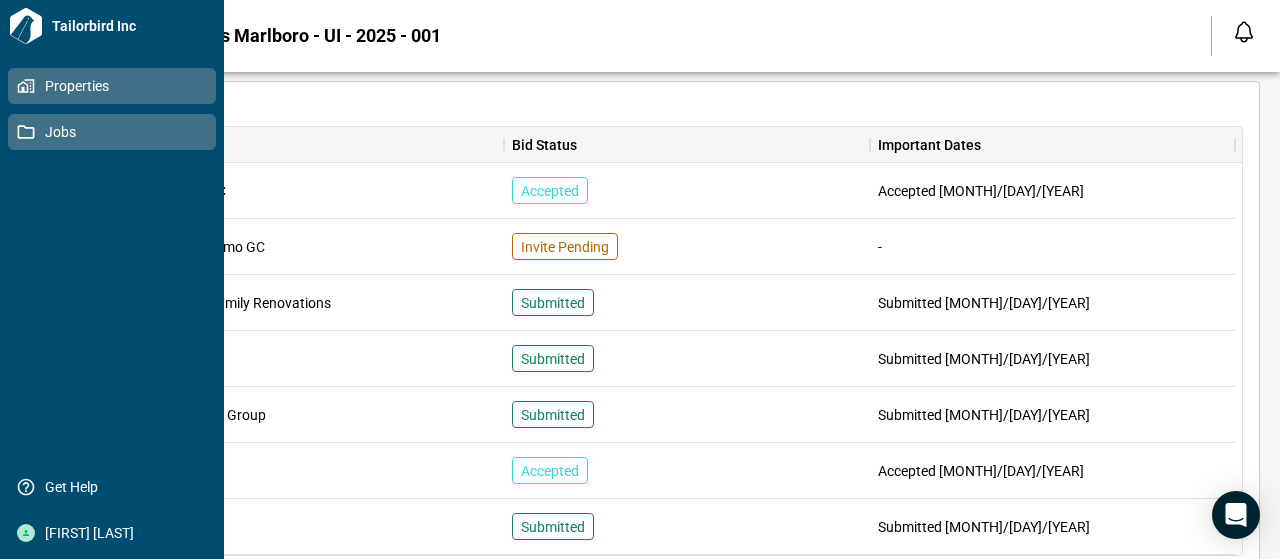 click on "Properties" at bounding box center [116, 86] 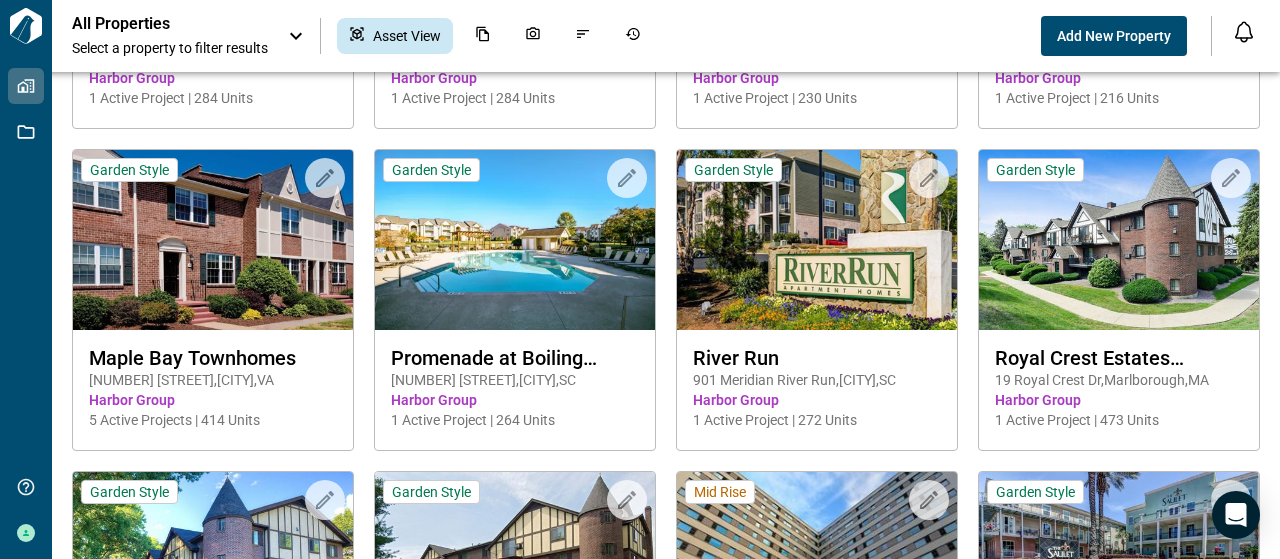 scroll, scrollTop: 1000, scrollLeft: 0, axis: vertical 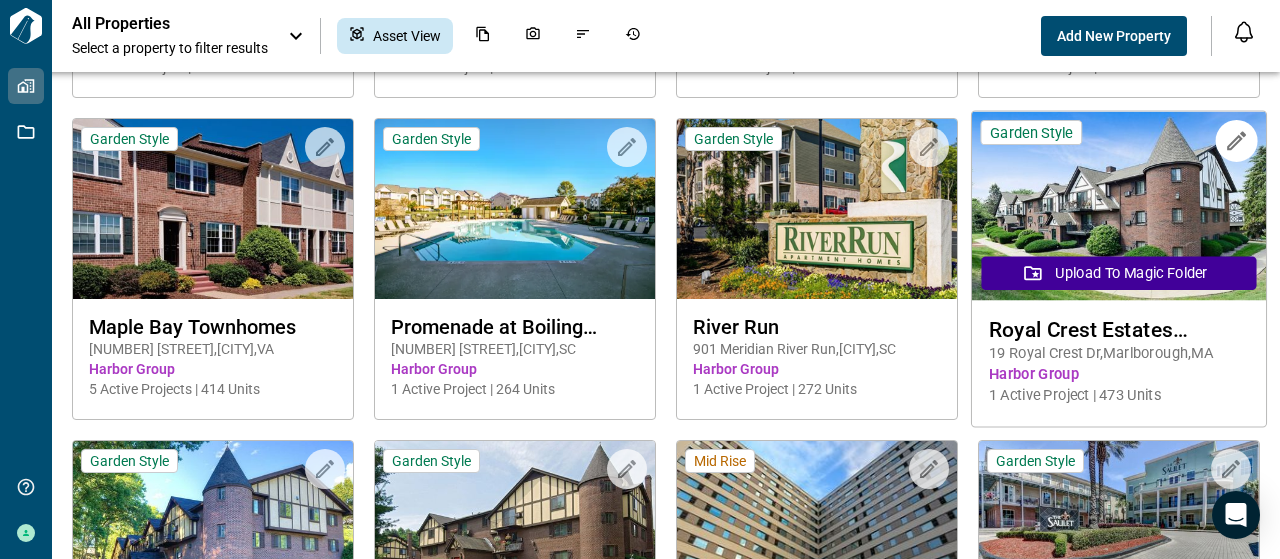 click on "Royal Crest Estates Marlboro" at bounding box center (1119, 329) 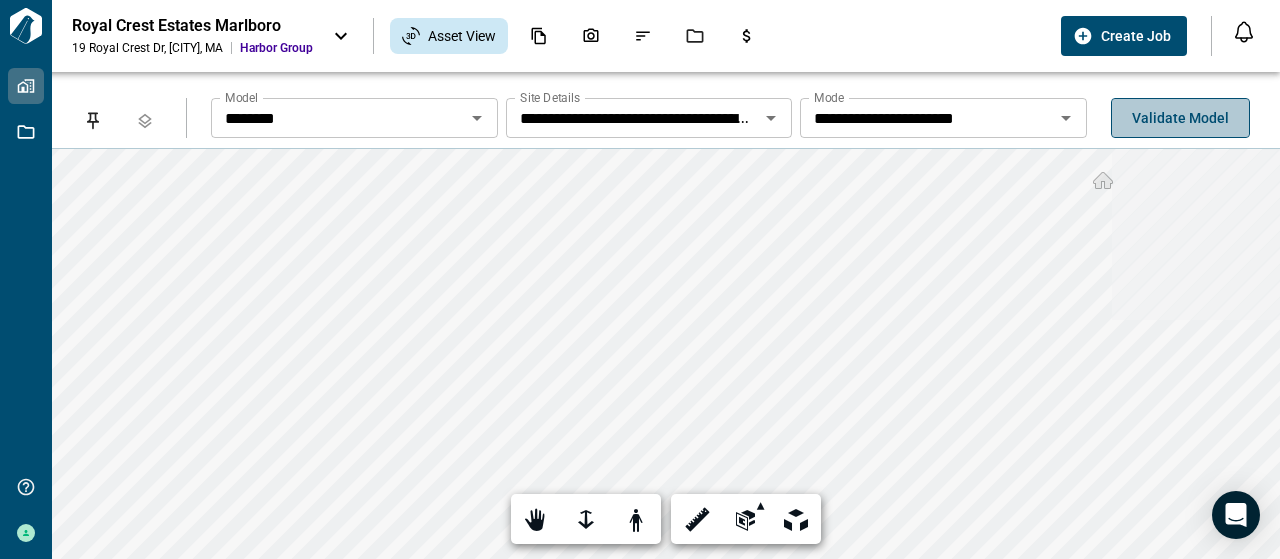 click on "Validate Model" at bounding box center (1180, 118) 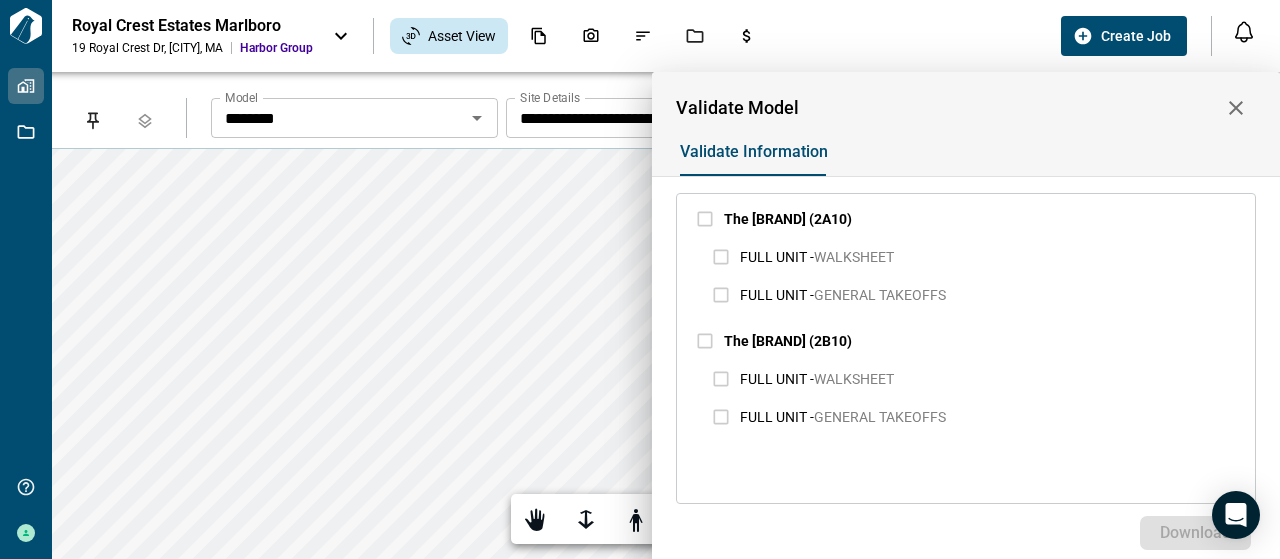 scroll, scrollTop: 0, scrollLeft: 0, axis: both 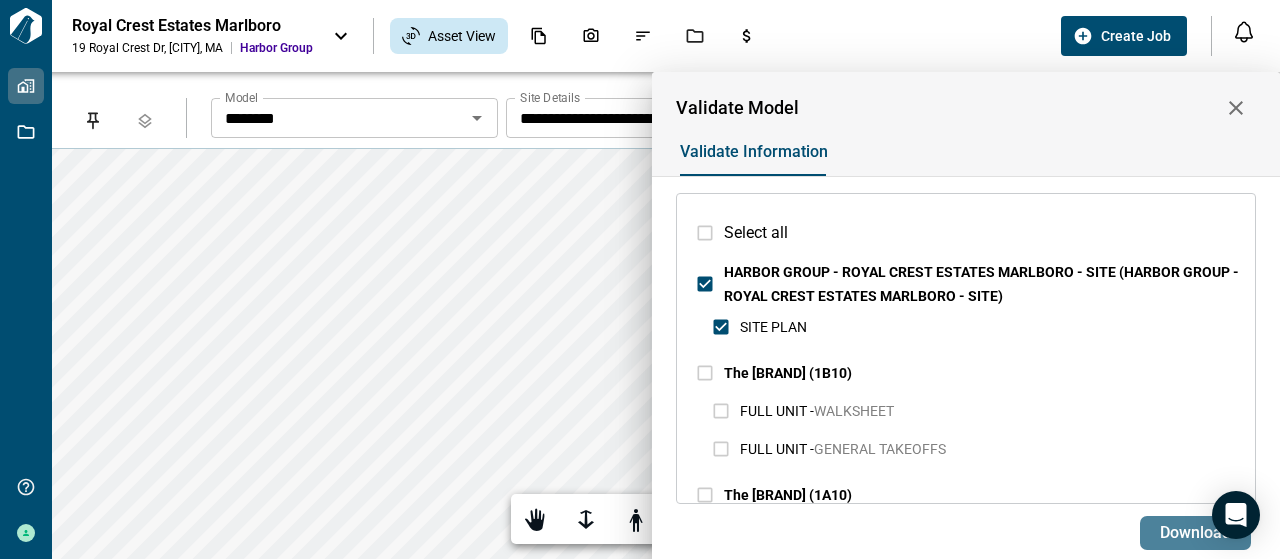 click on "Download" at bounding box center [1195, 533] 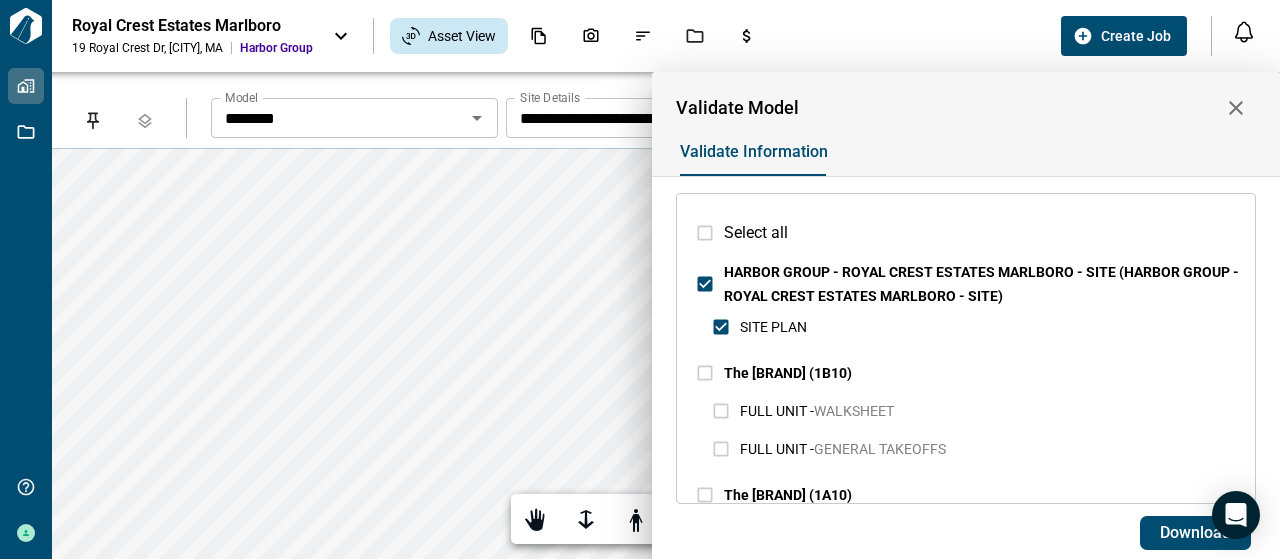 click 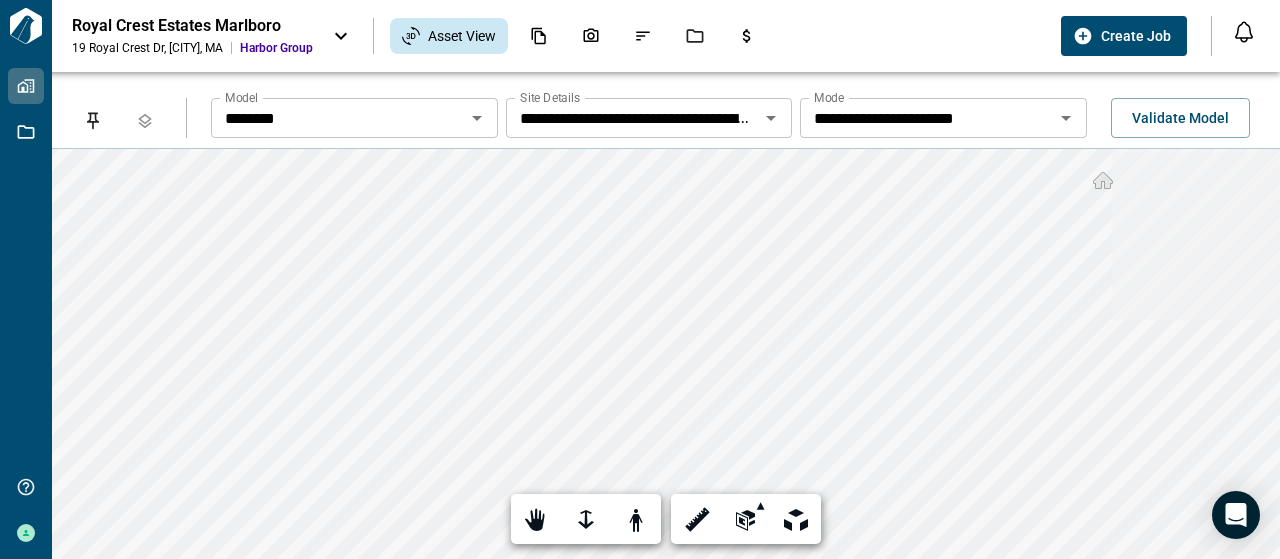 click 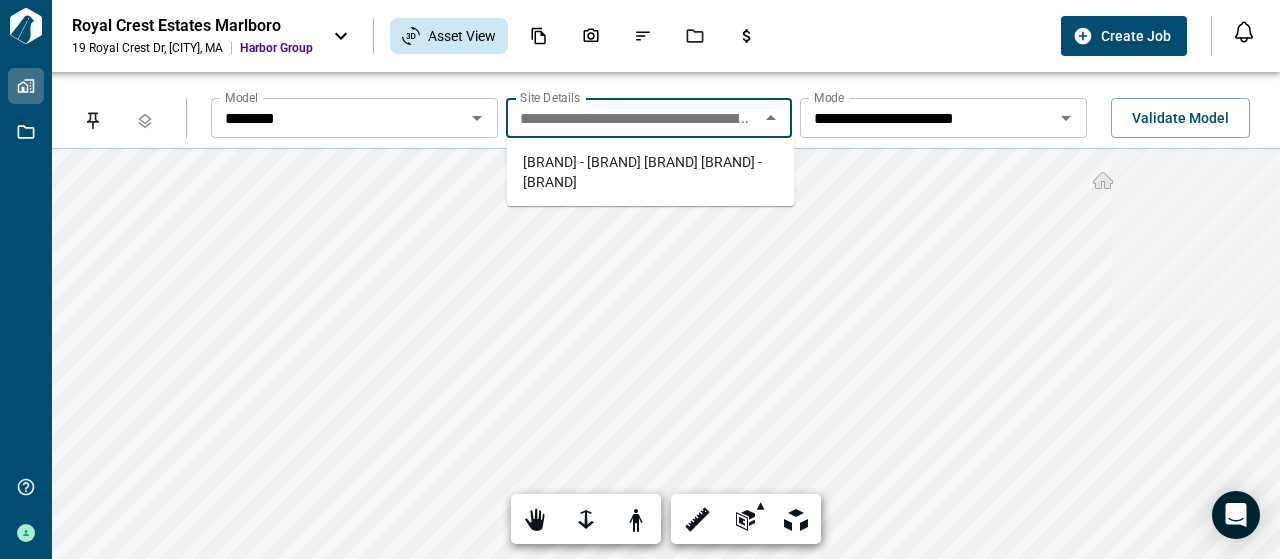 scroll, scrollTop: 0, scrollLeft: 202, axis: horizontal 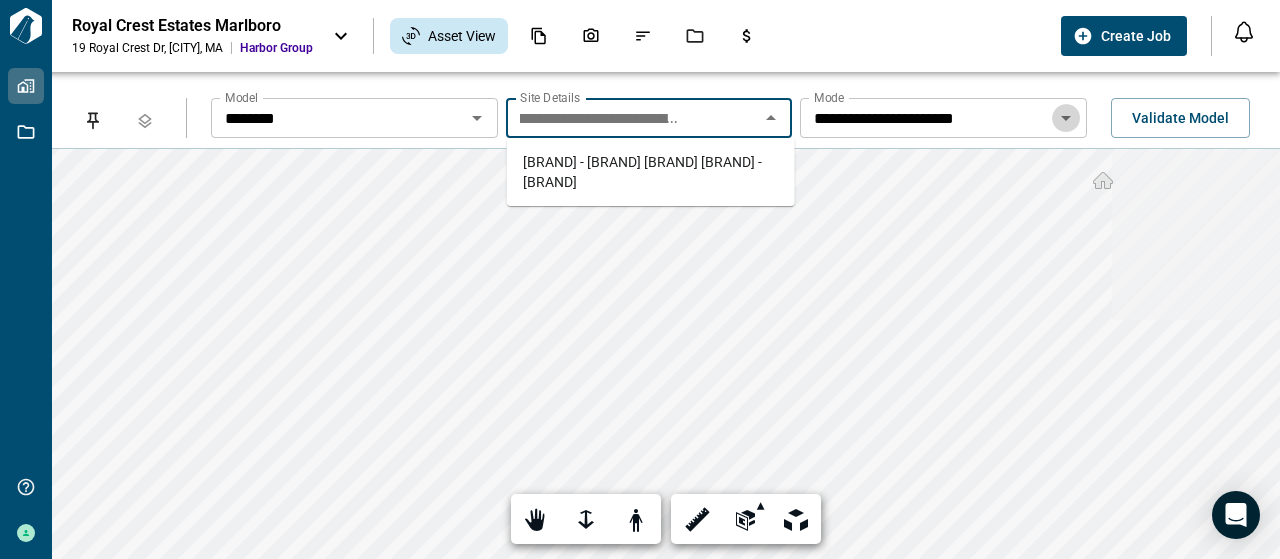 click 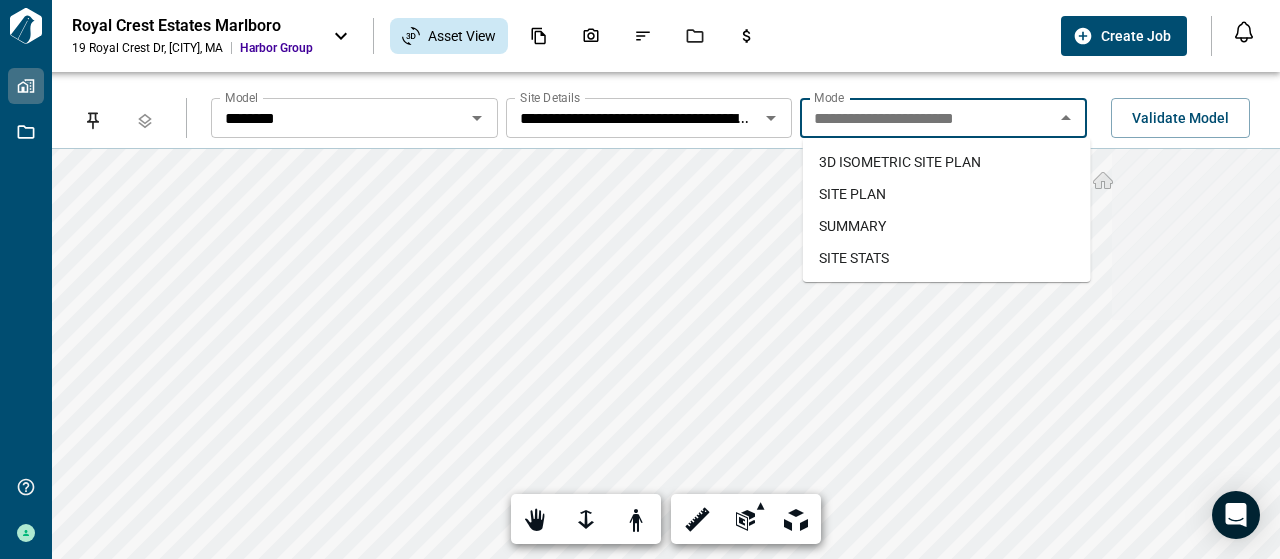click on "SITE STATS" at bounding box center [854, 258] 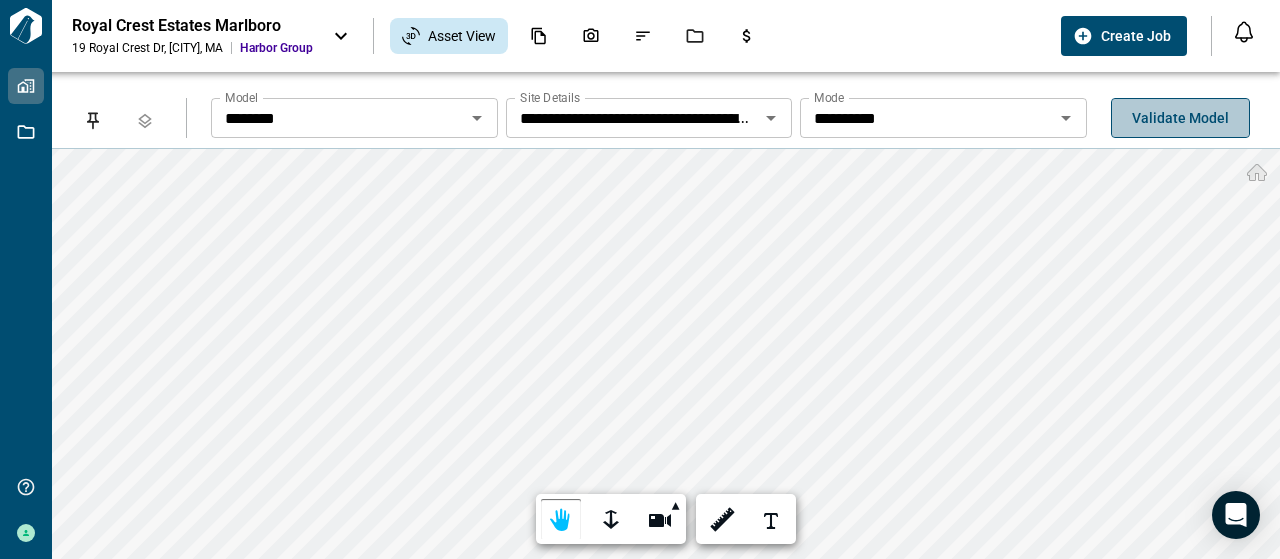 click on "Validate Model" at bounding box center (1180, 118) 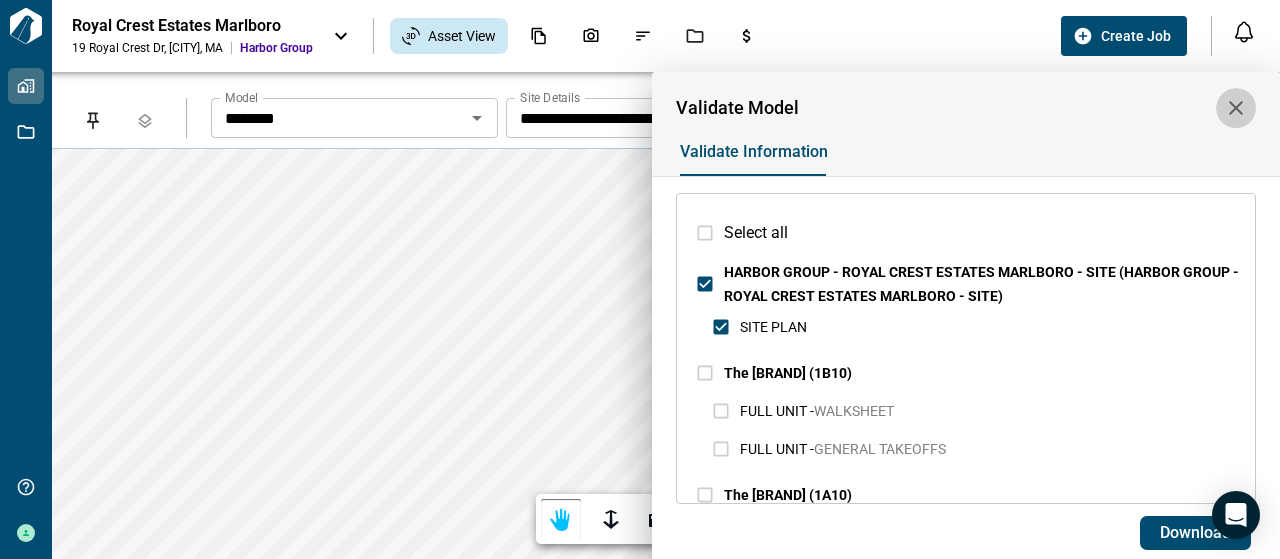 click 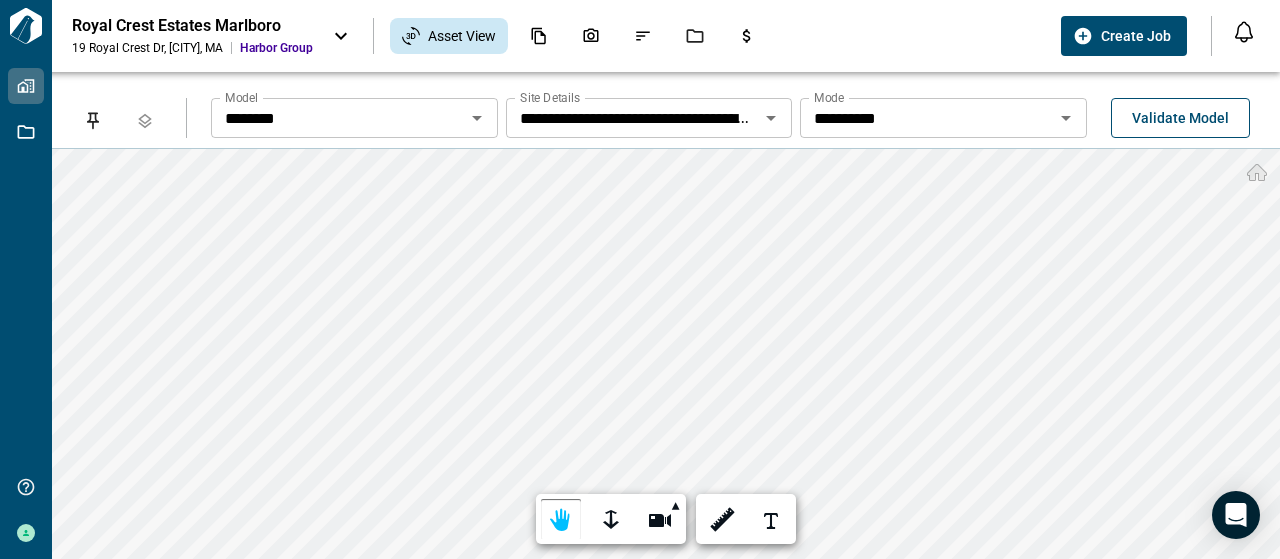 click on "Validate Model" at bounding box center (1180, 118) 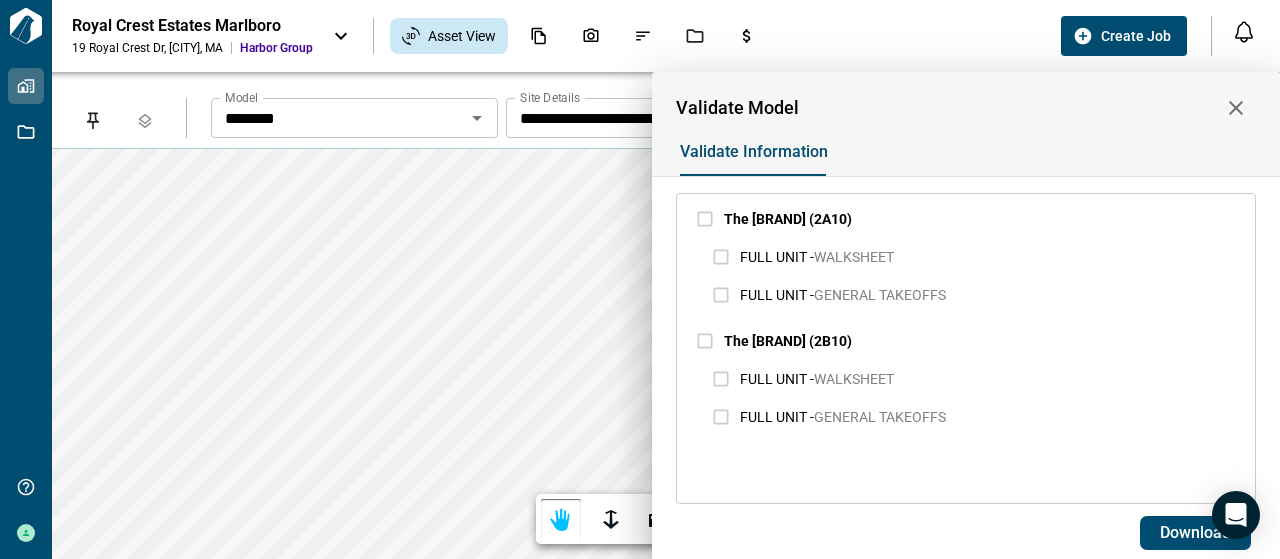 scroll, scrollTop: 0, scrollLeft: 0, axis: both 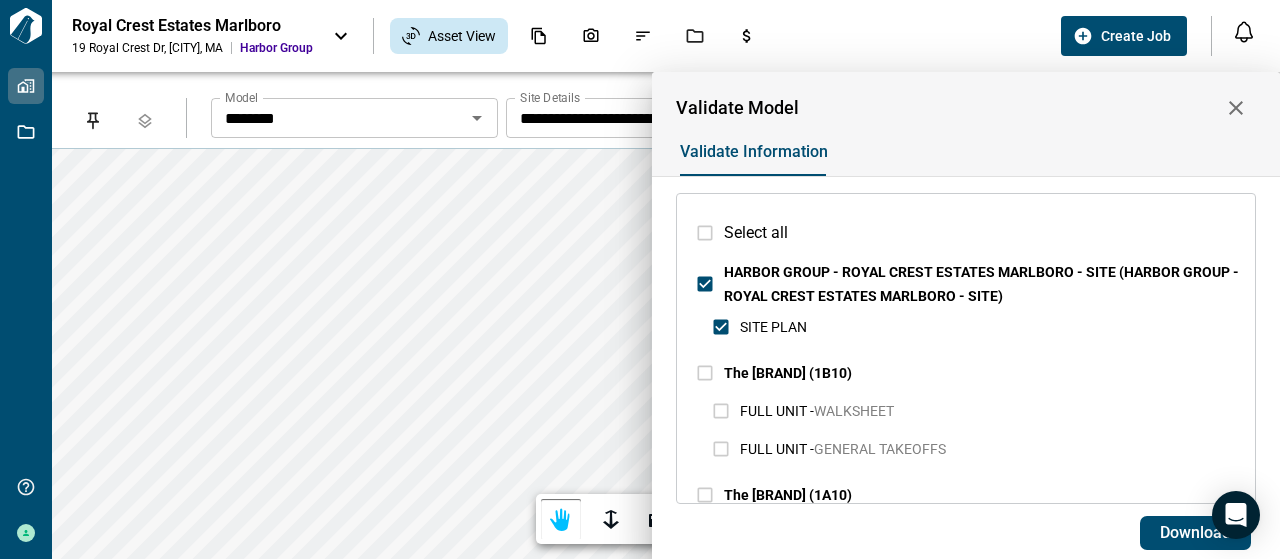 click at bounding box center (640, 279) 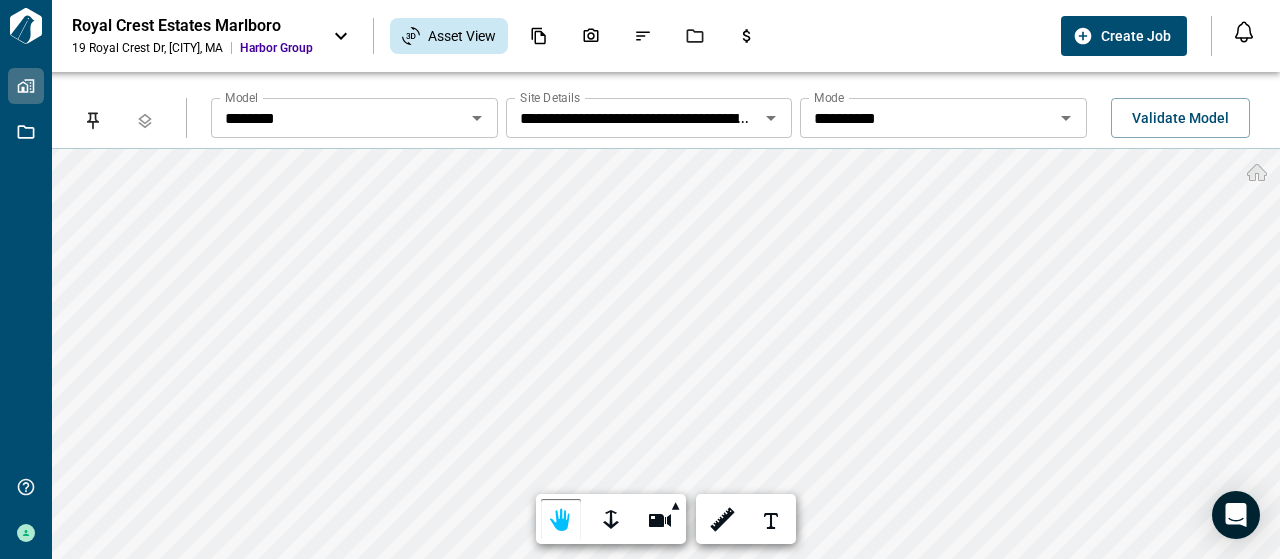 click 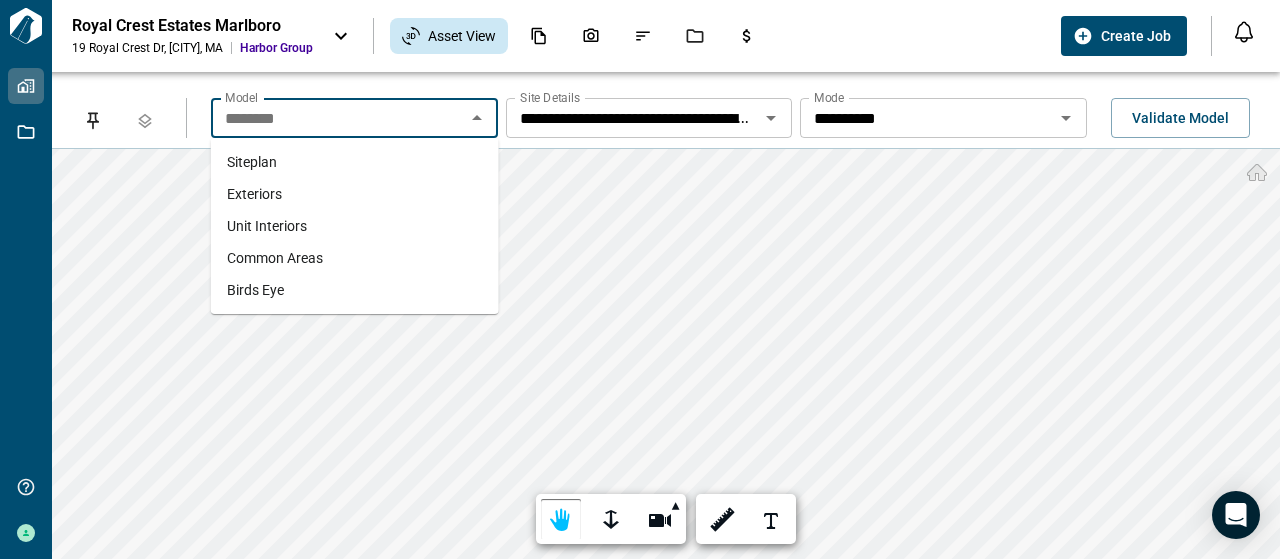 click on "Exteriors" at bounding box center (254, 194) 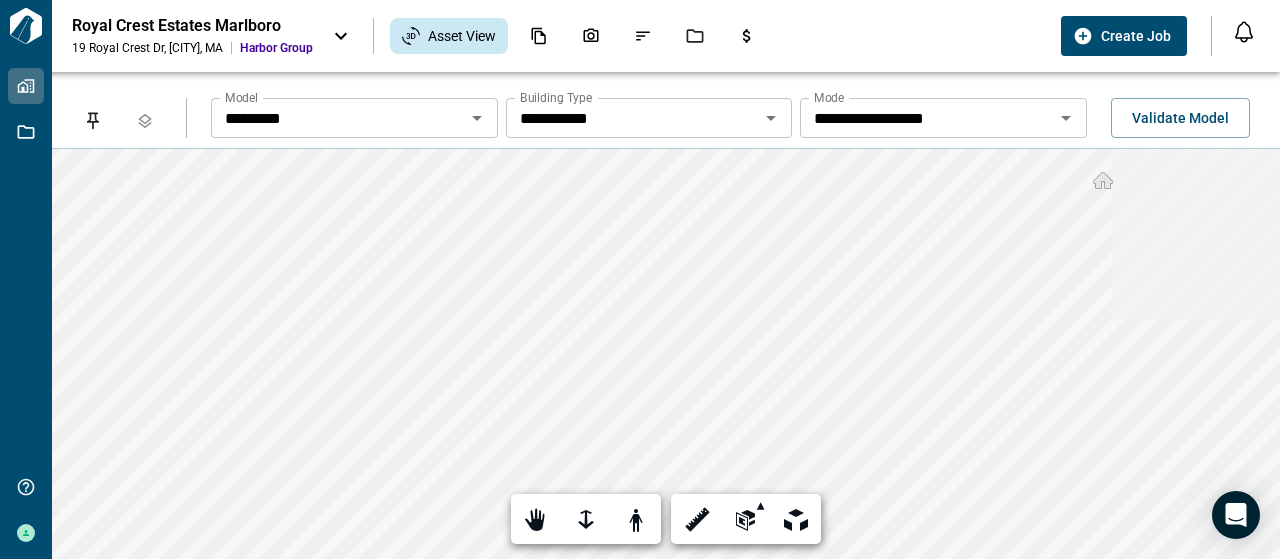 click 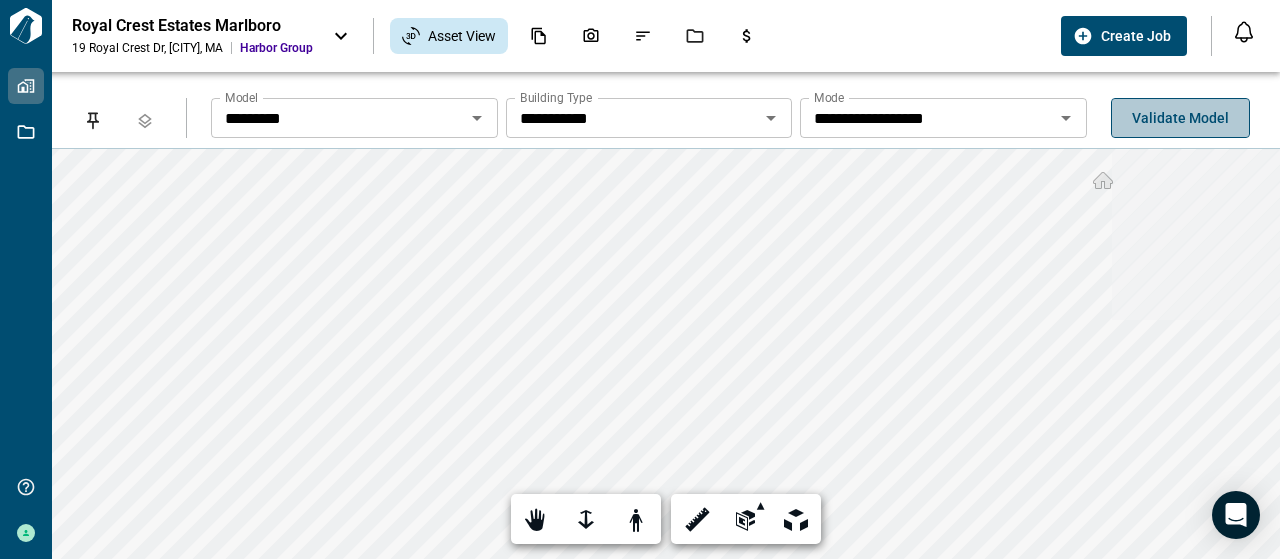 click on "Validate Model" at bounding box center (1180, 118) 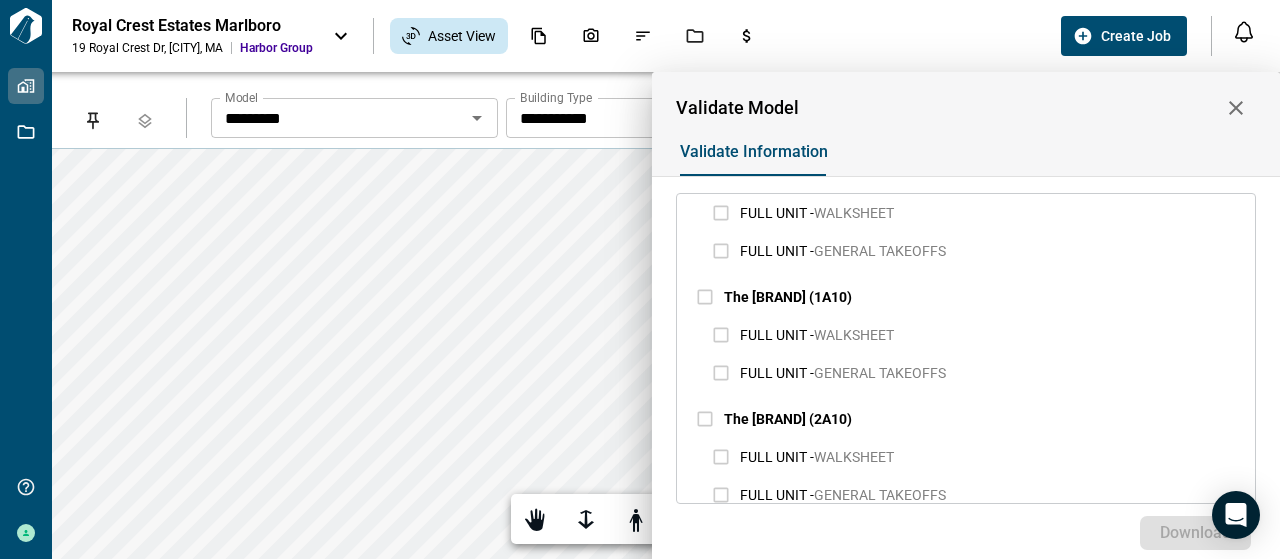 scroll, scrollTop: 0, scrollLeft: 0, axis: both 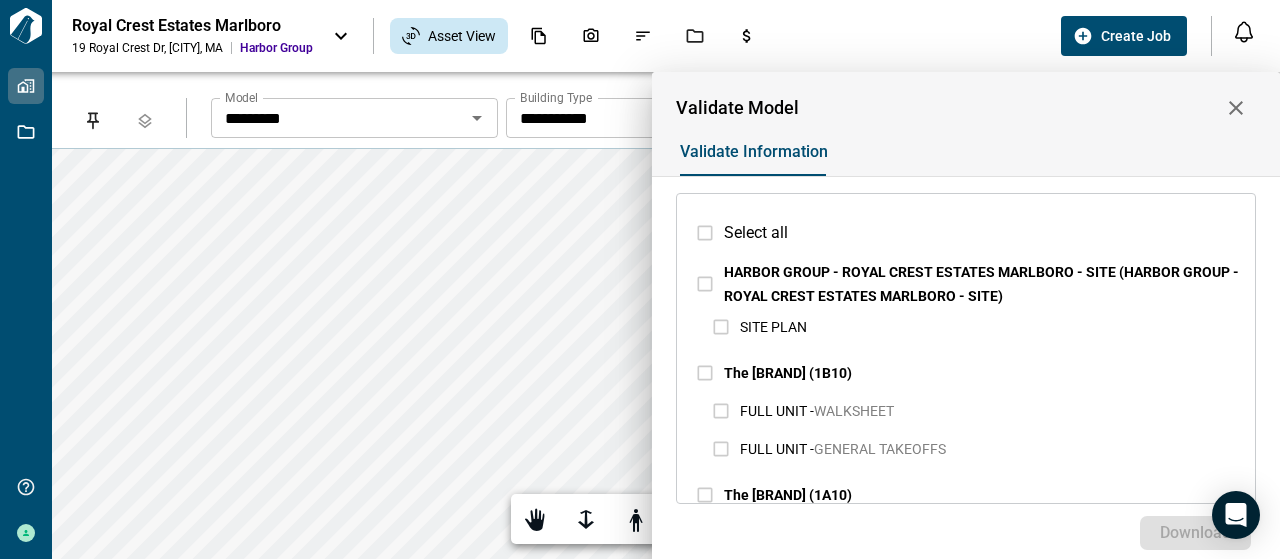 click at bounding box center [640, 279] 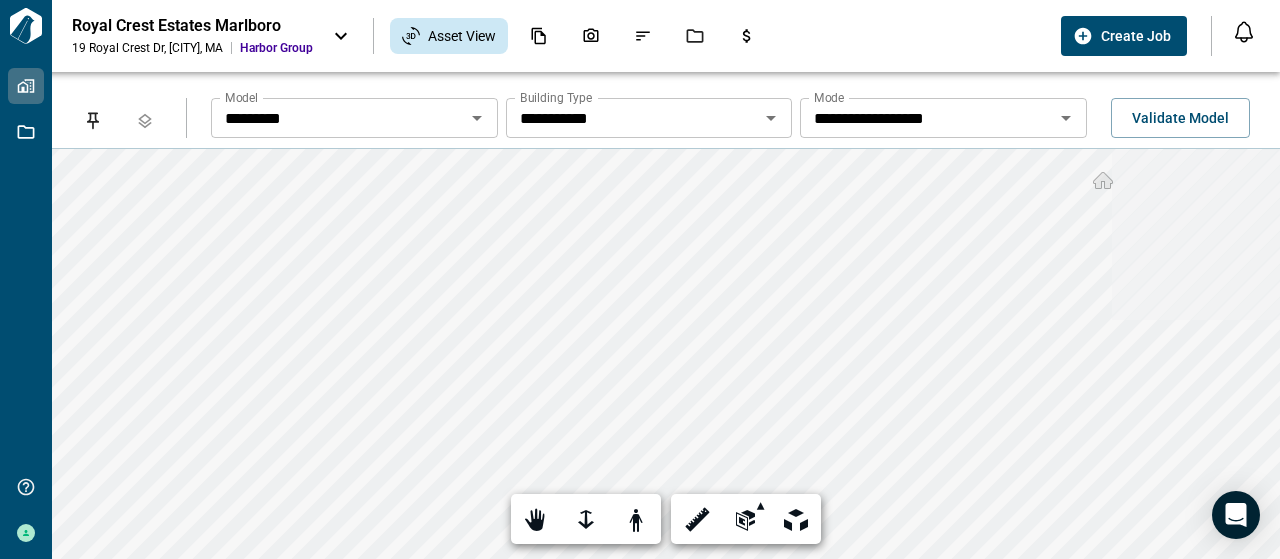 click 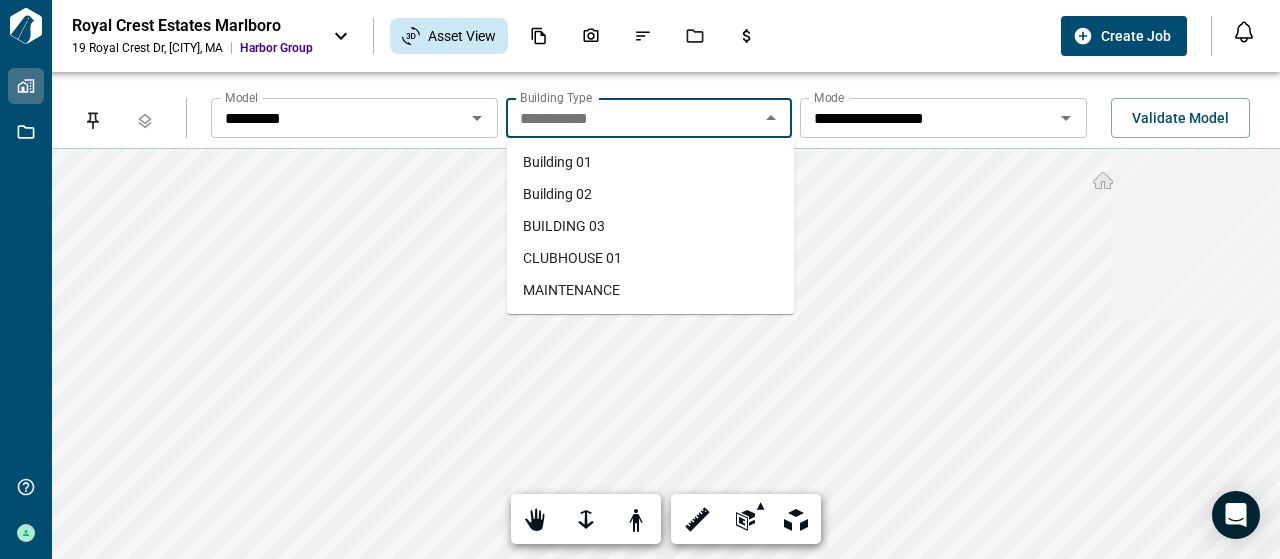 click on "Building 02" at bounding box center (651, 194) 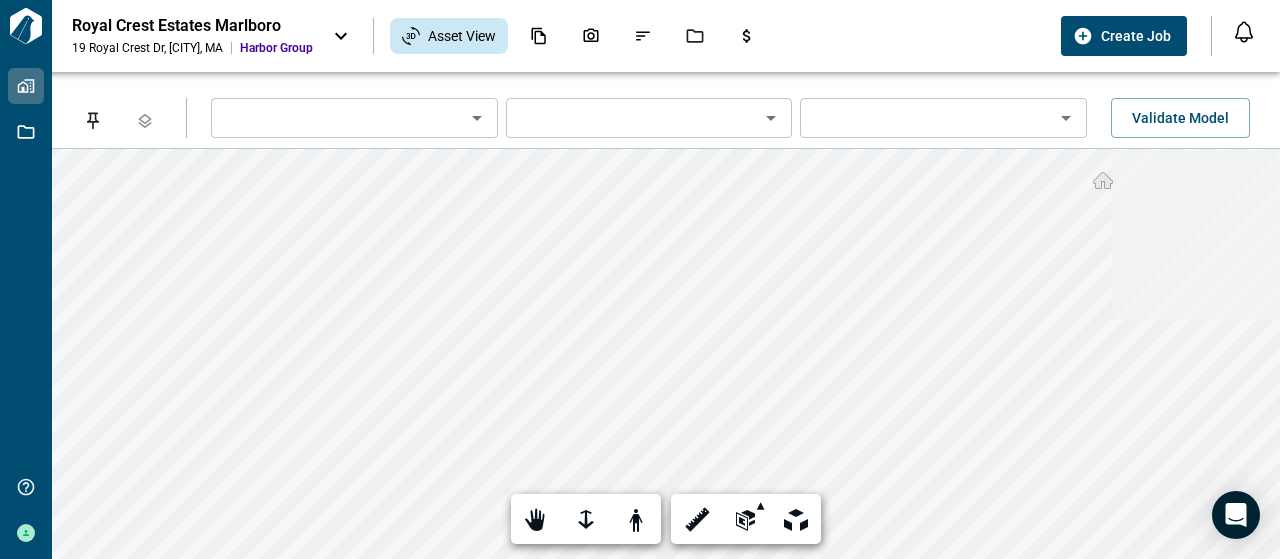 type on "*********" 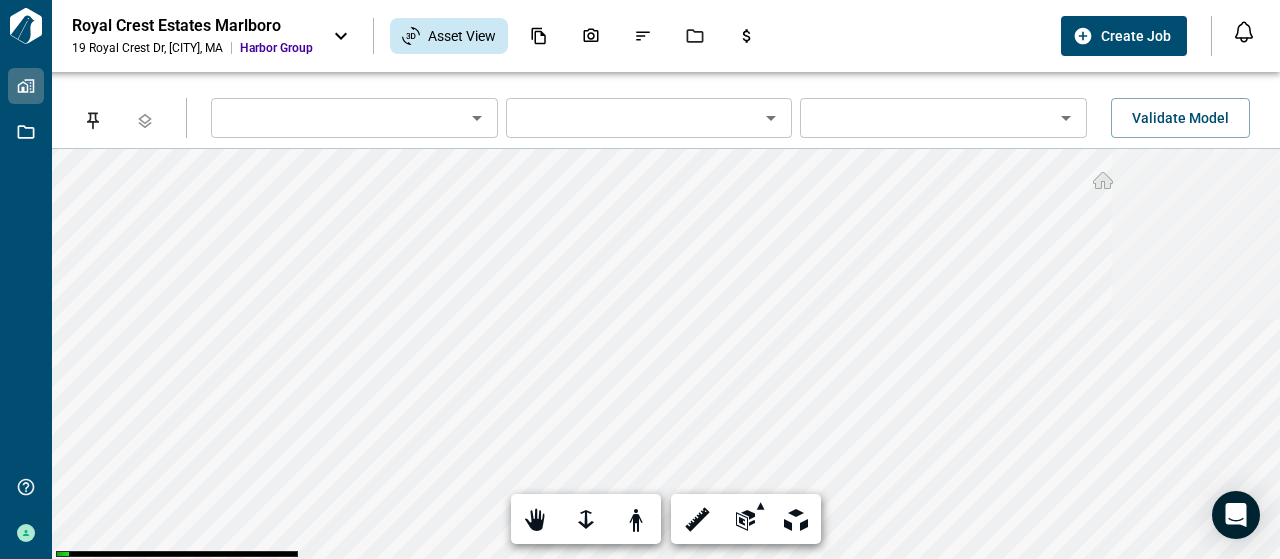 type on "*********" 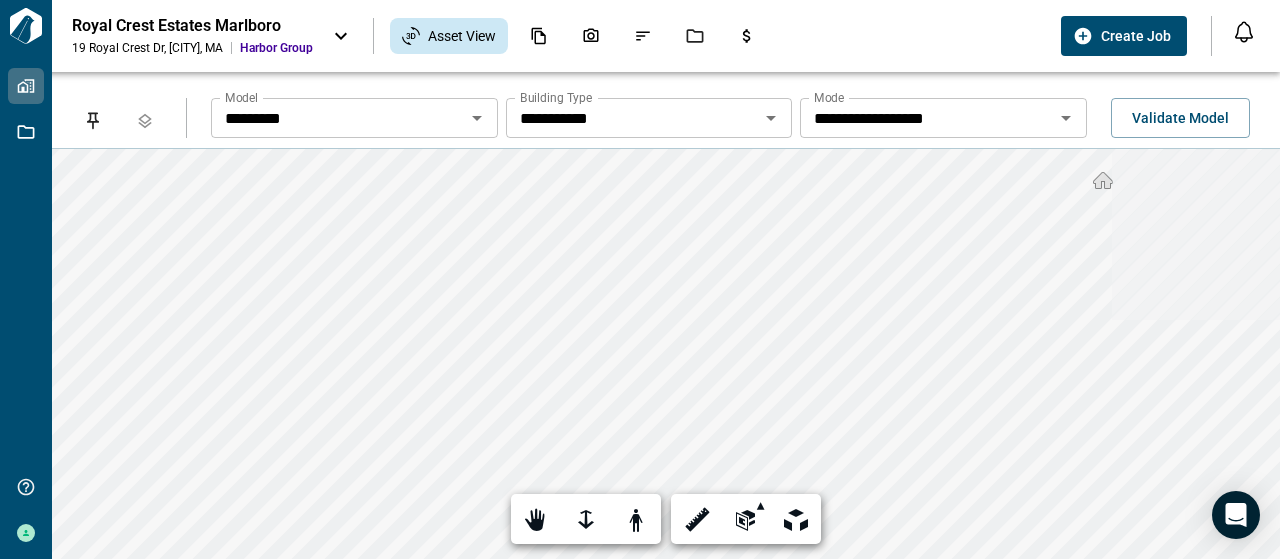 click on "**********" at bounding box center [666, 315] 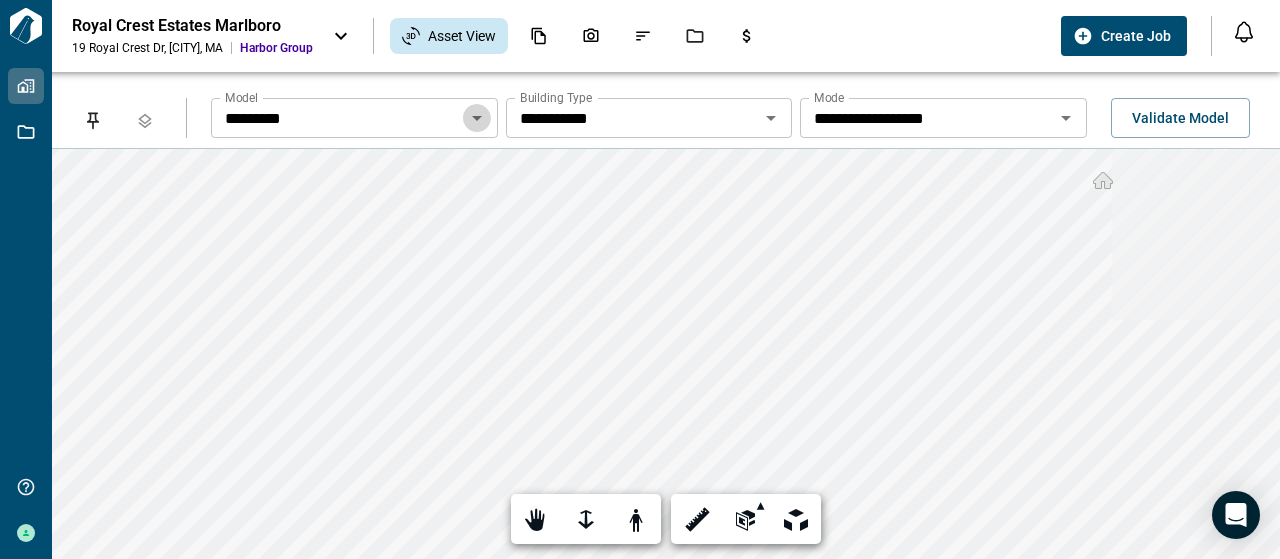 click 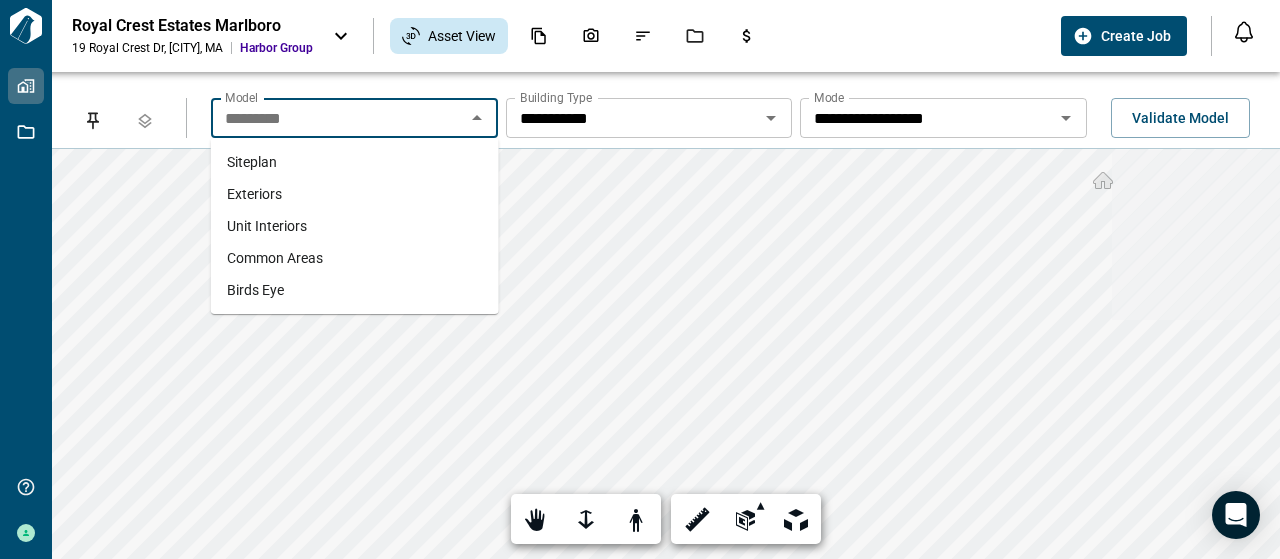 click on "Siteplan" at bounding box center [355, 162] 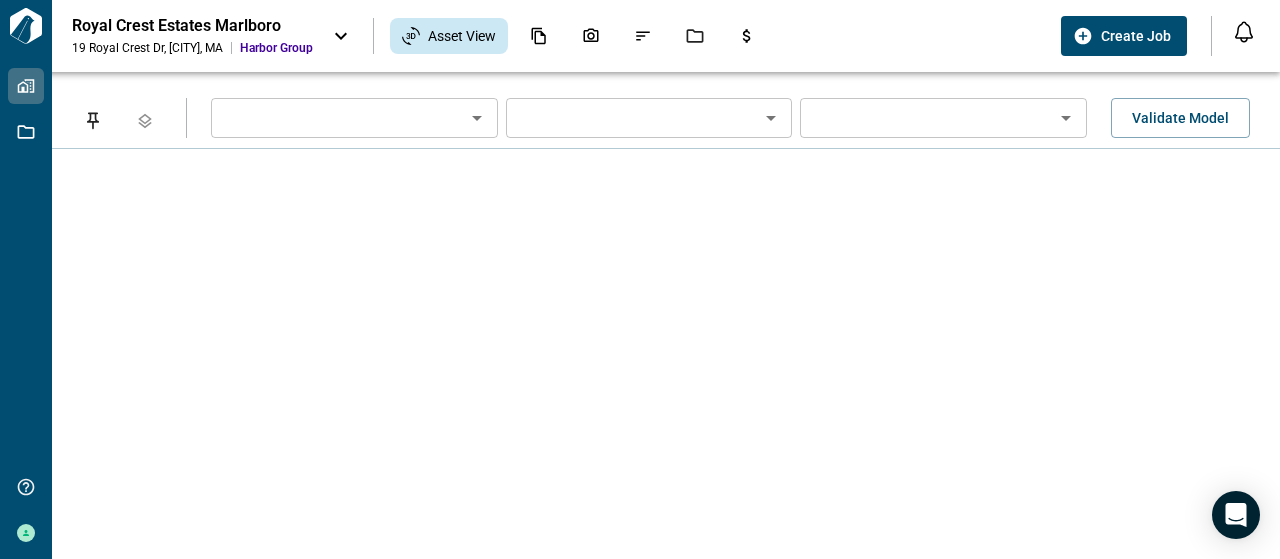 type on "********" 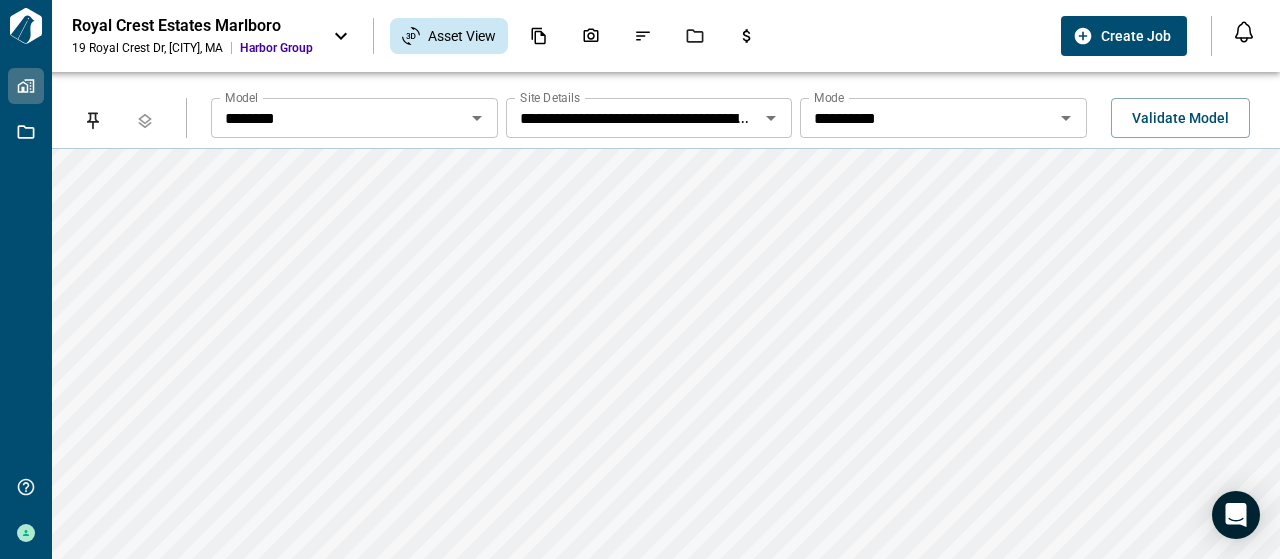 click 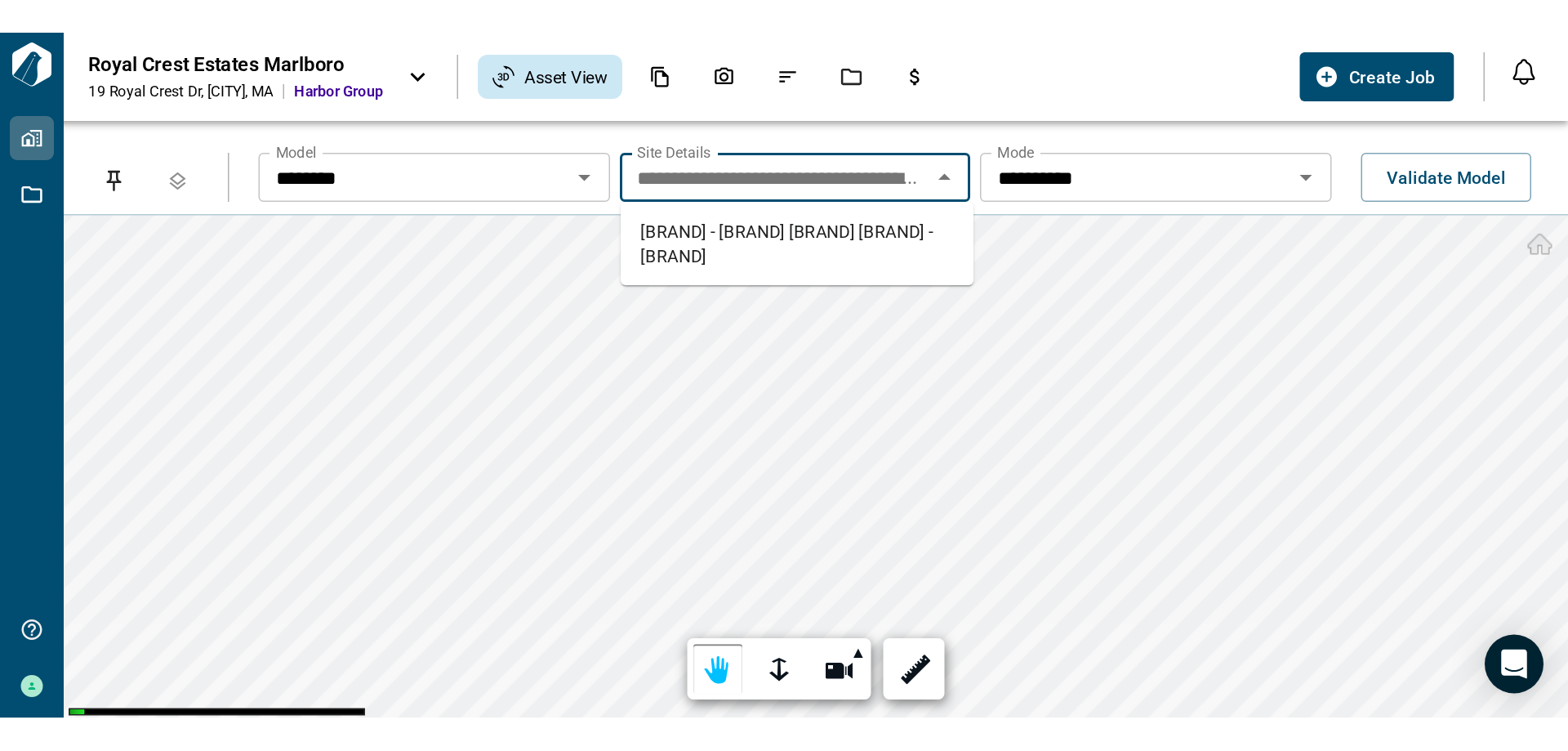 scroll, scrollTop: 0, scrollLeft: 0, axis: both 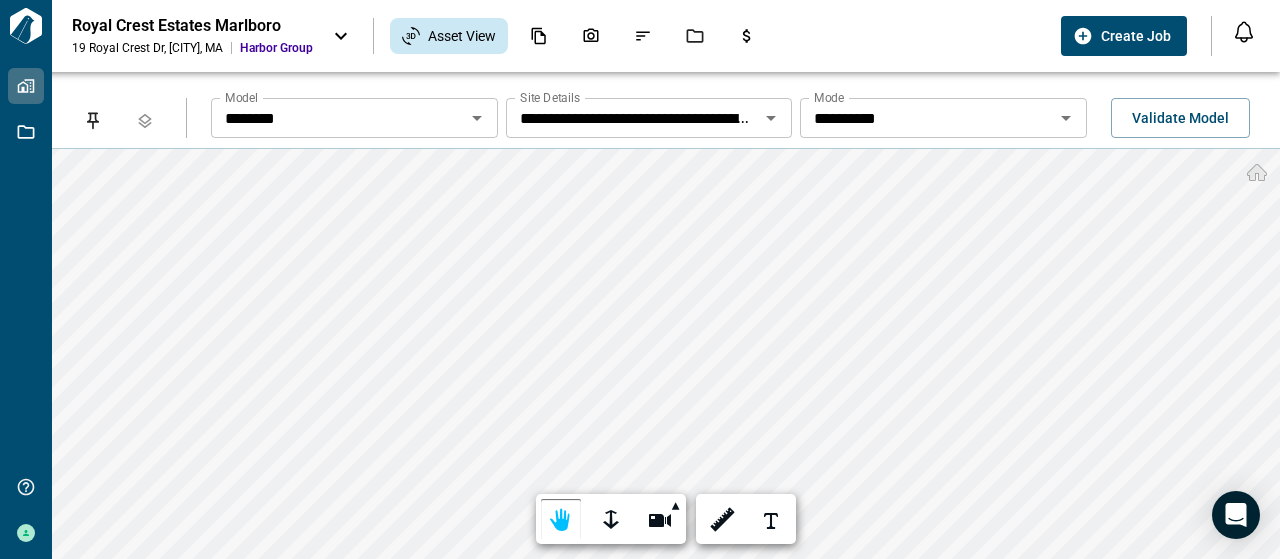 click on "**********" at bounding box center [640, 279] 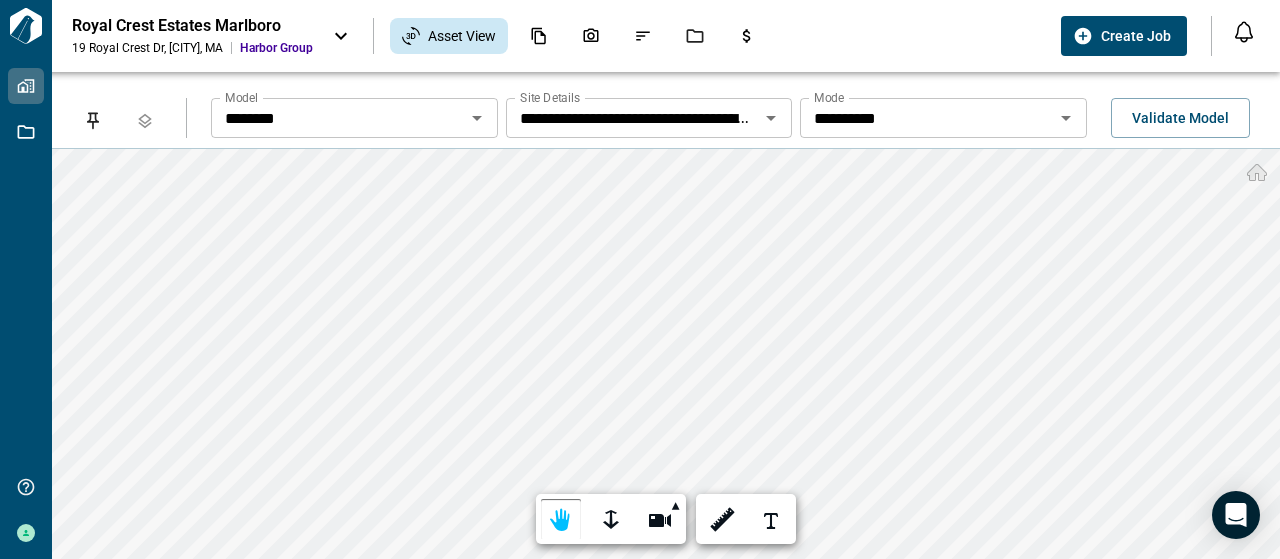 click on "**********" at bounding box center (666, 315) 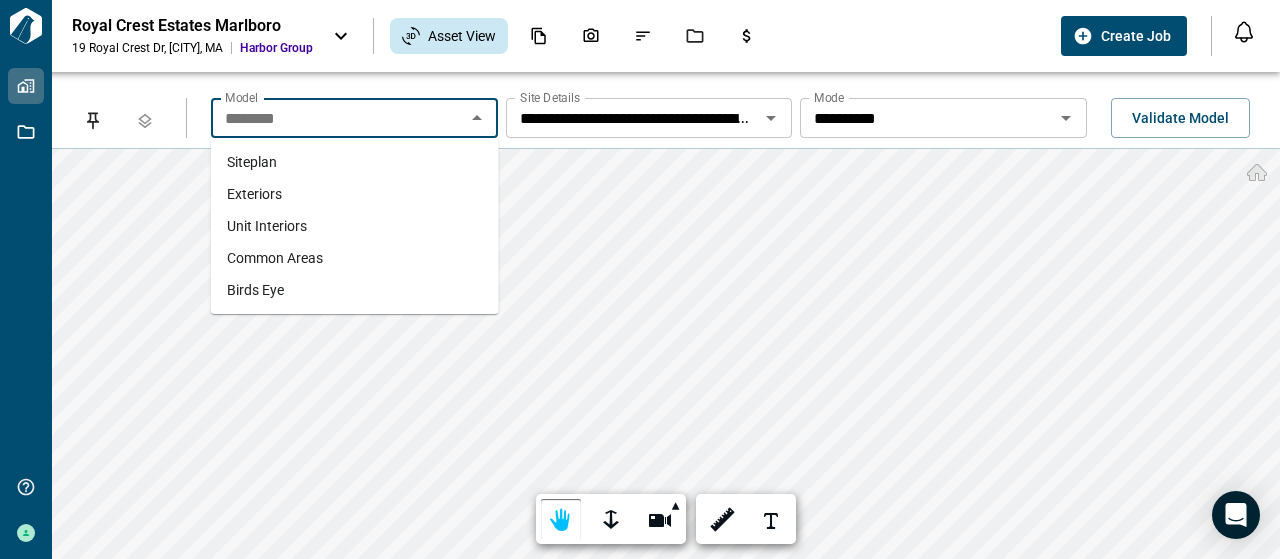 click on "Exteriors" at bounding box center (254, 194) 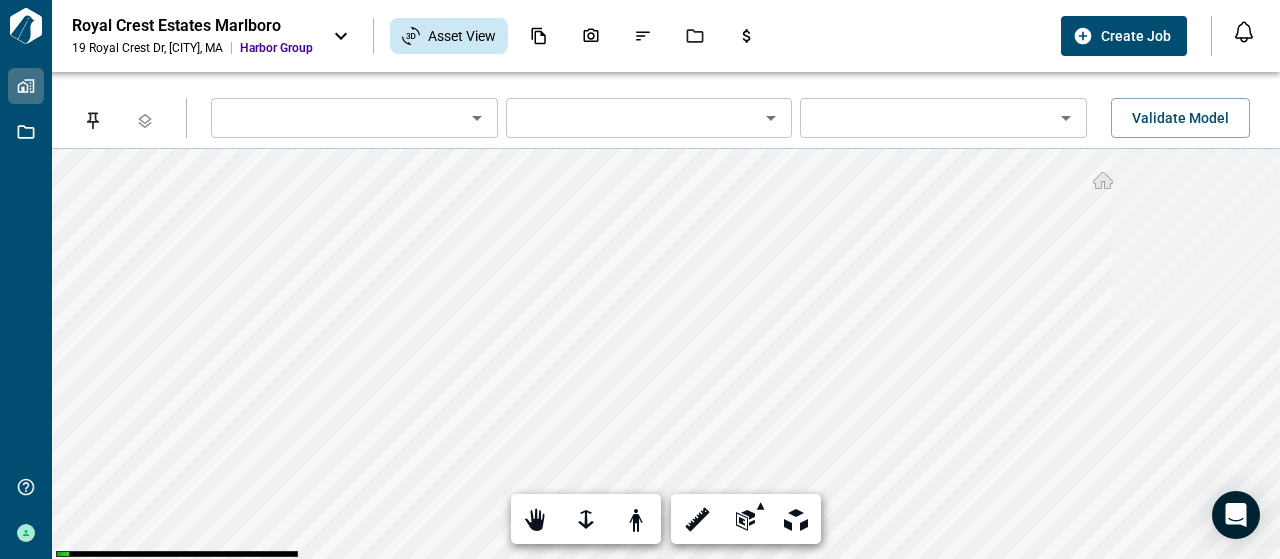 type on "*********" 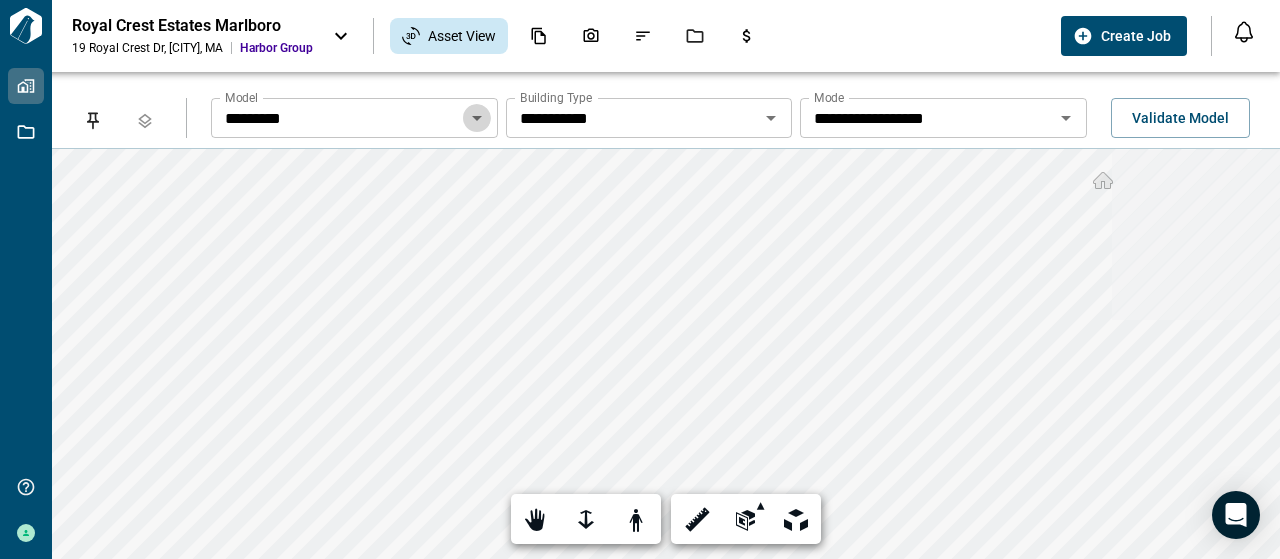 click 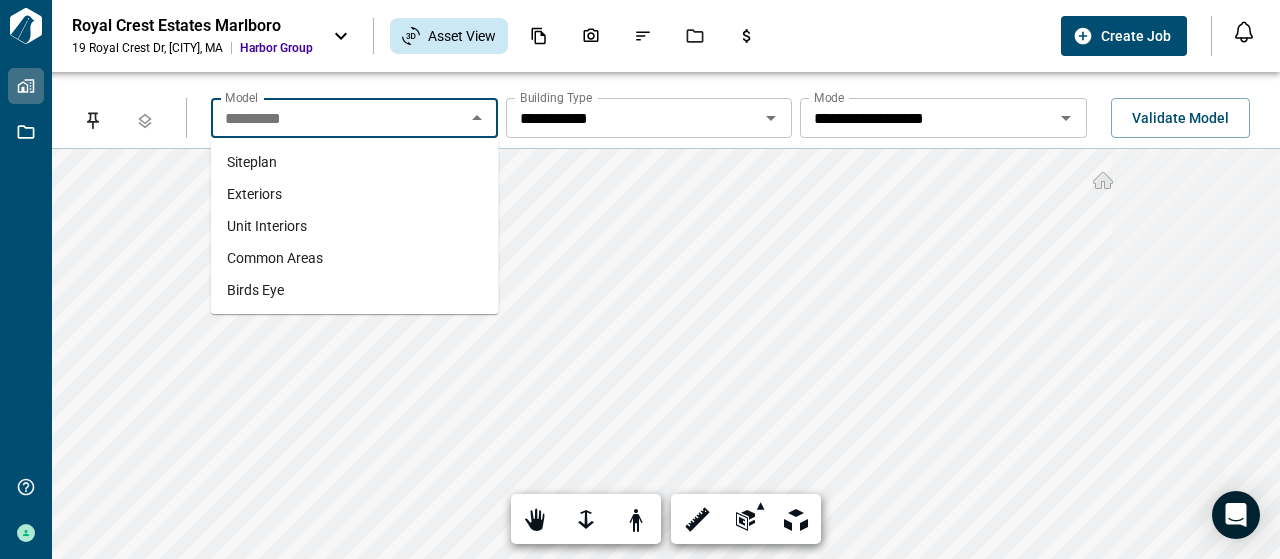 click on "**********" at bounding box center [338, 118] 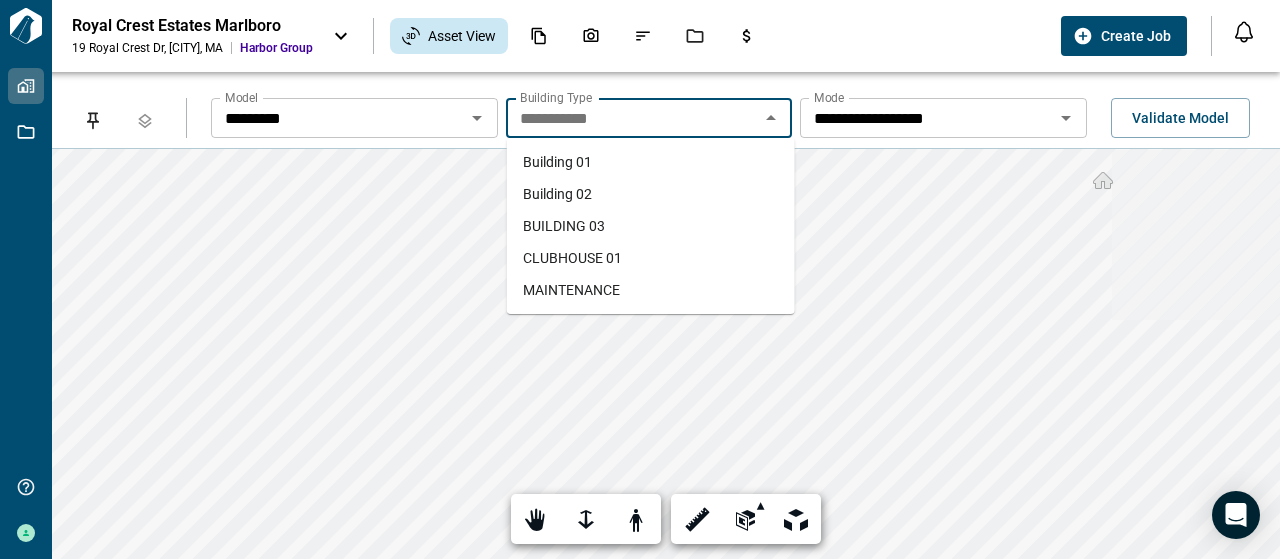 click on "BUILDING 03" at bounding box center [651, 226] 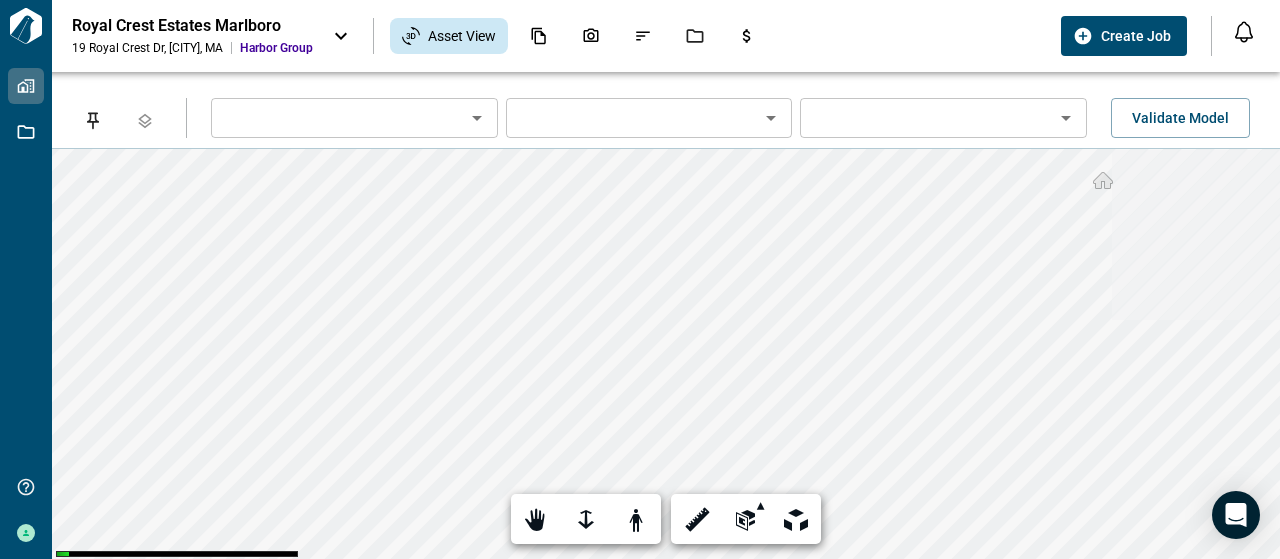 type on "*********" 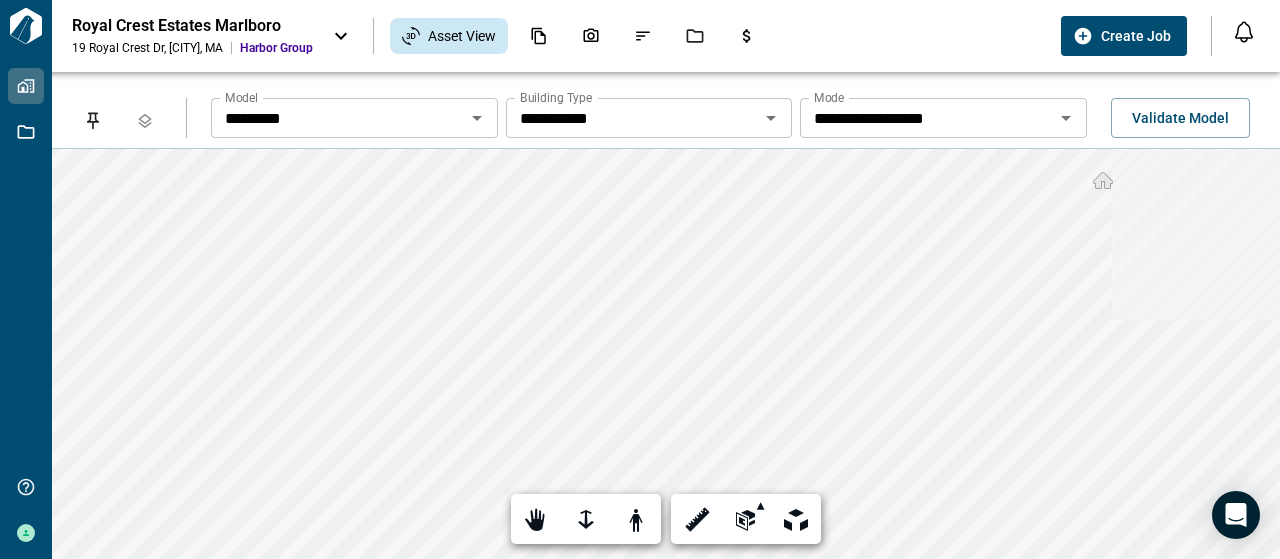 click on "**********" at bounding box center [666, 315] 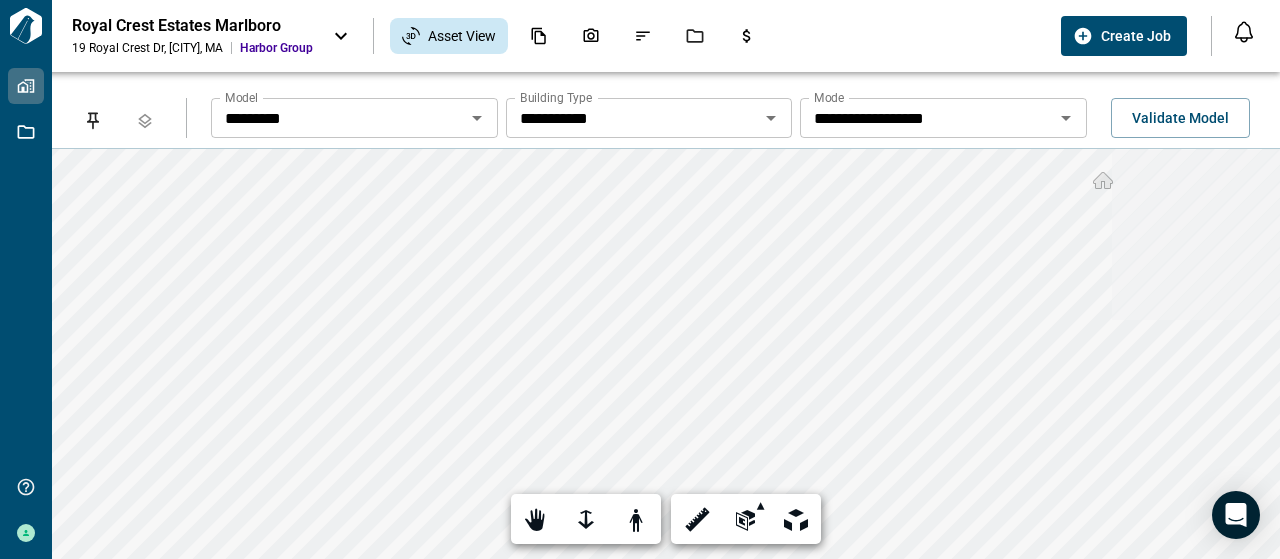 click 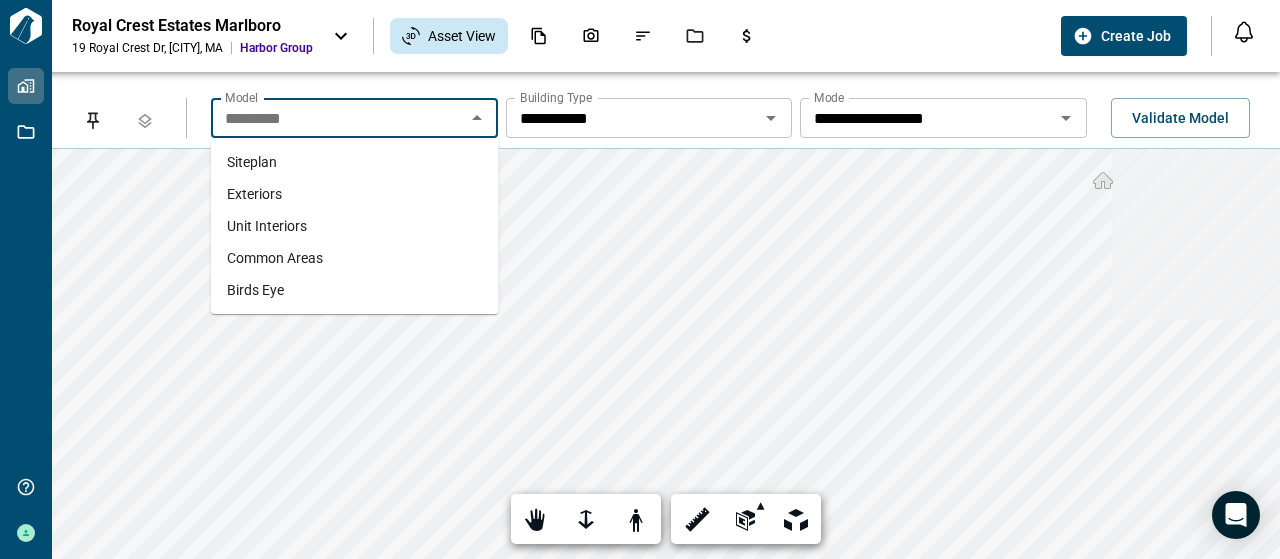 click on "Siteplan" at bounding box center [355, 162] 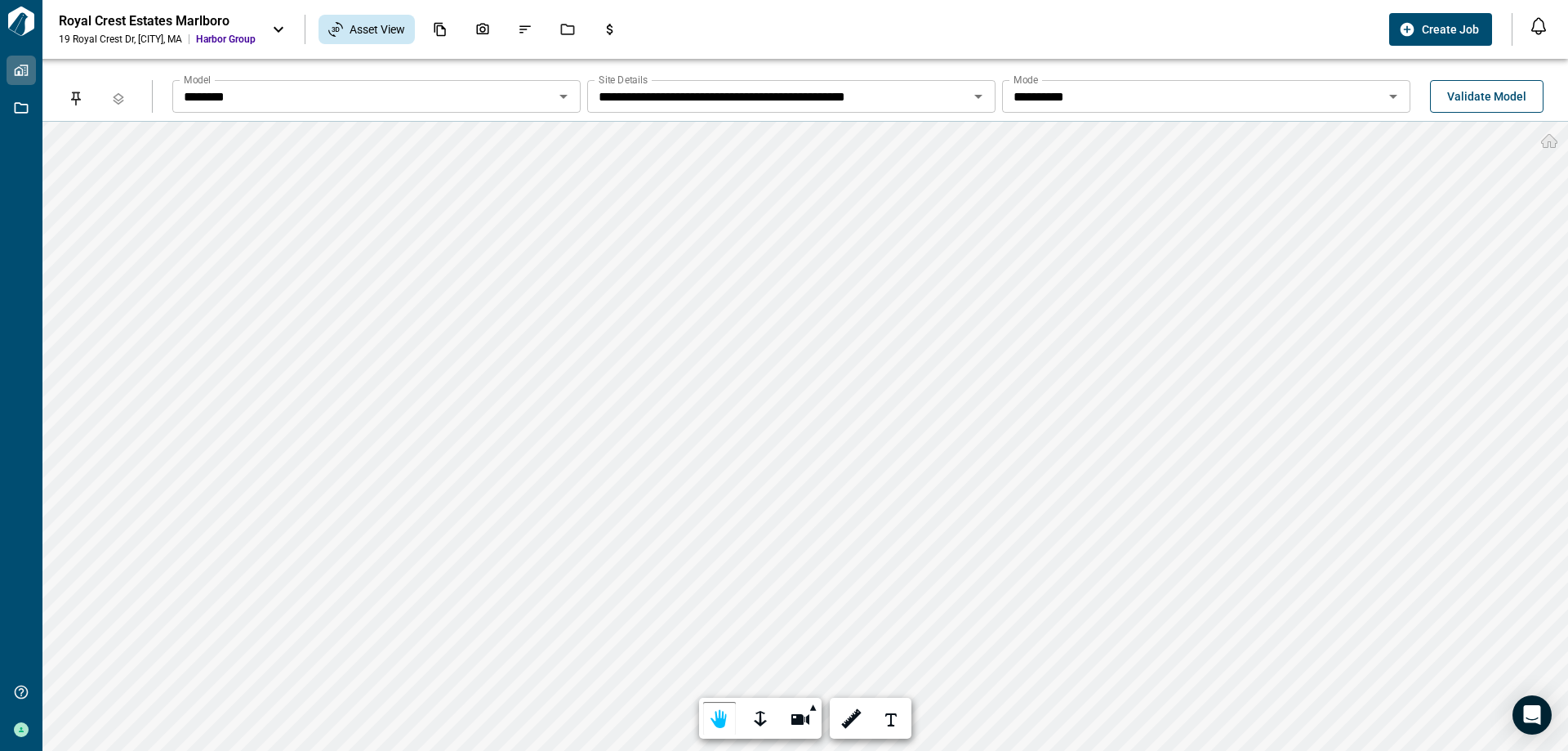 click on "Validate Model" at bounding box center (1486, 96) 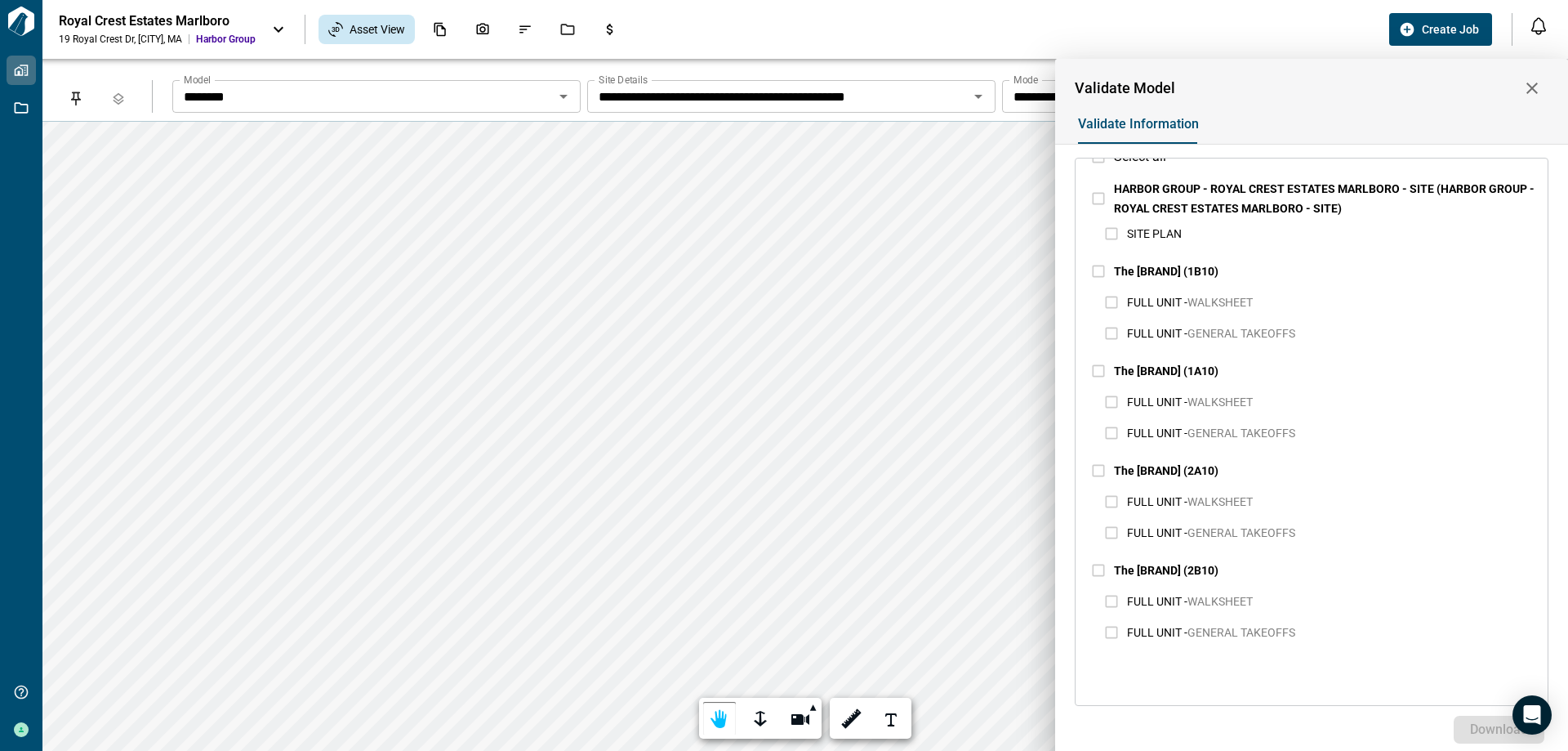scroll, scrollTop: 0, scrollLeft: 0, axis: both 